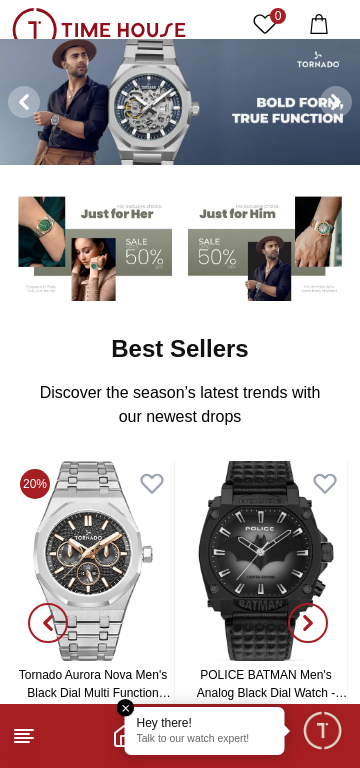 scroll, scrollTop: 0, scrollLeft: 0, axis: both 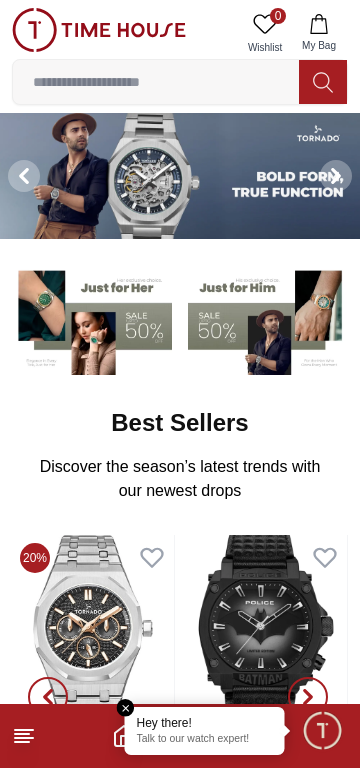 click at bounding box center [322, 730] 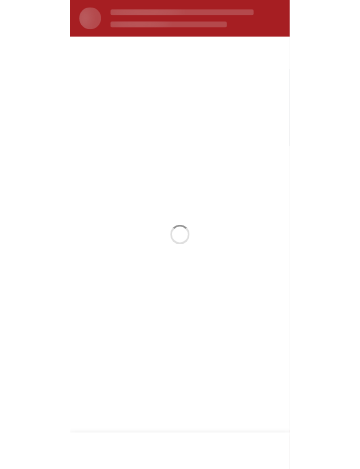 scroll, scrollTop: 0, scrollLeft: 0, axis: both 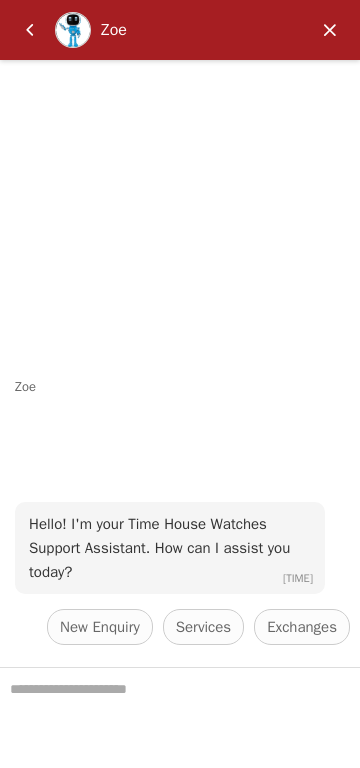 click at bounding box center (30, 30) 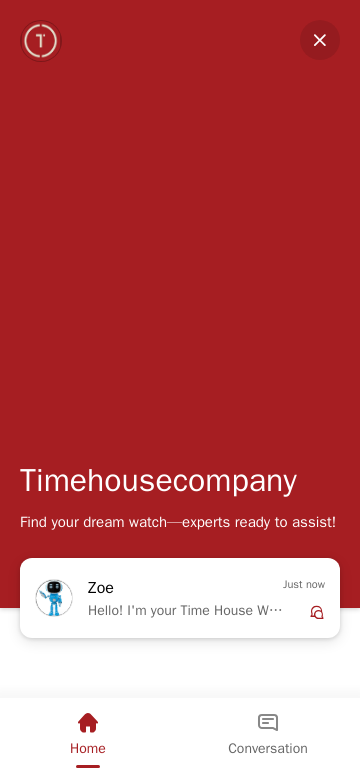 click at bounding box center [320, 40] 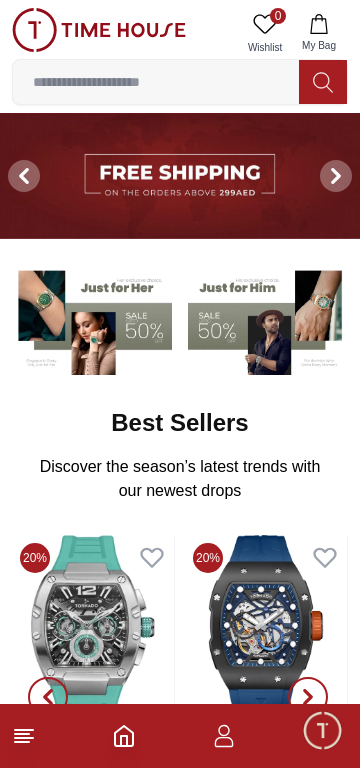 click 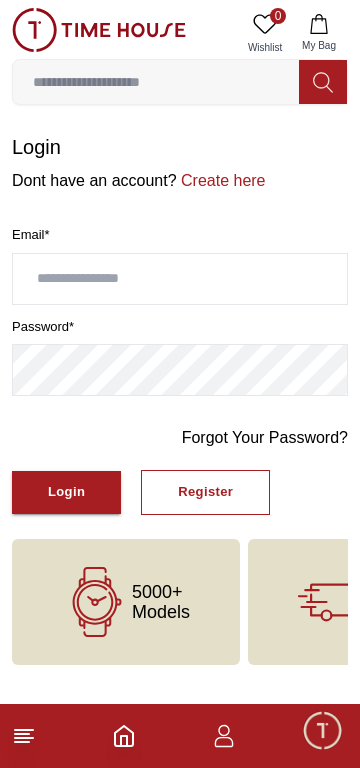 click on "Create here" at bounding box center [221, 180] 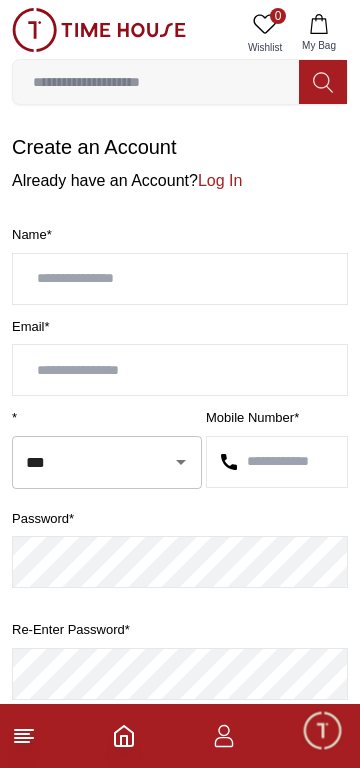click at bounding box center (180, 279) 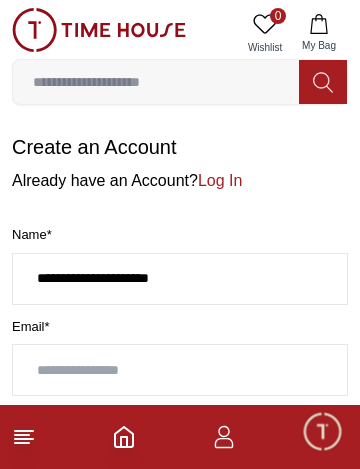 click on "**********" at bounding box center (180, 279) 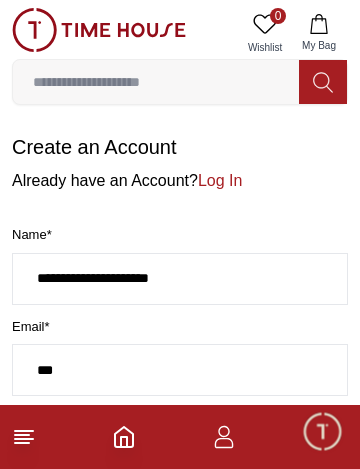 type on "**********" 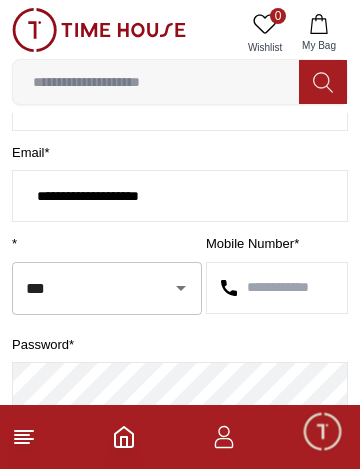scroll, scrollTop: 181, scrollLeft: 0, axis: vertical 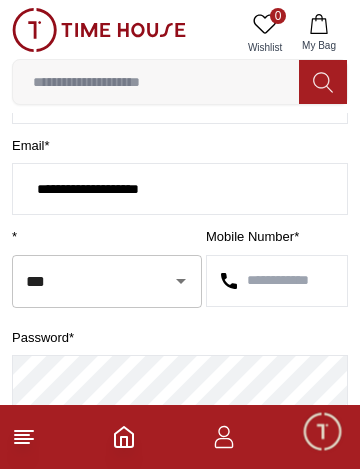 click at bounding box center (277, 281) 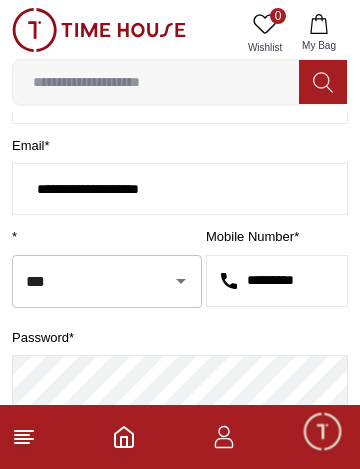 scroll, scrollTop: 0, scrollLeft: 5, axis: horizontal 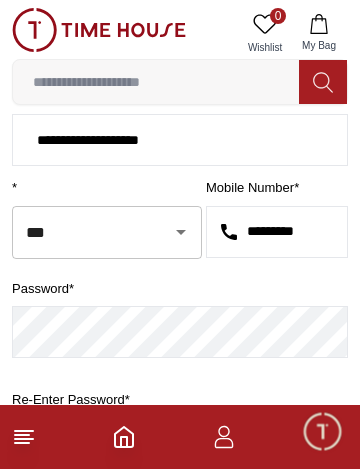 type on "*********" 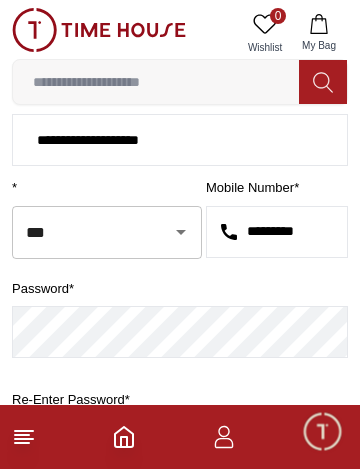 scroll, scrollTop: 0, scrollLeft: 0, axis: both 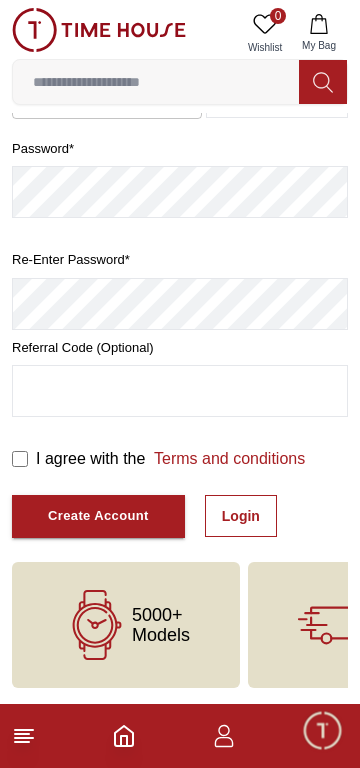 click on "Create Account" at bounding box center [98, 516] 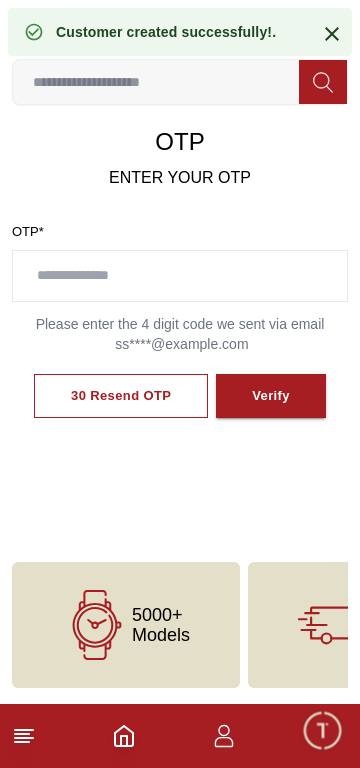 scroll, scrollTop: 130, scrollLeft: 0, axis: vertical 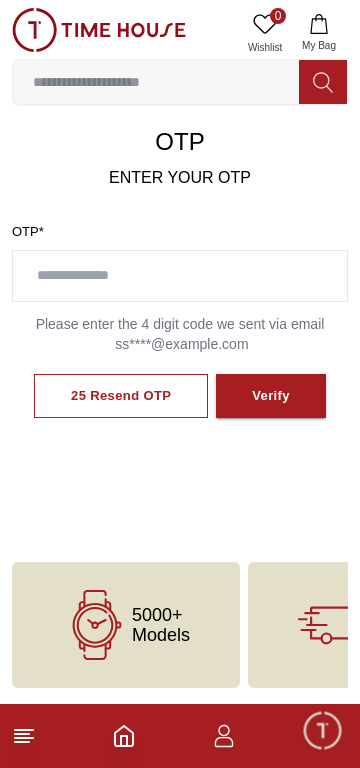 click 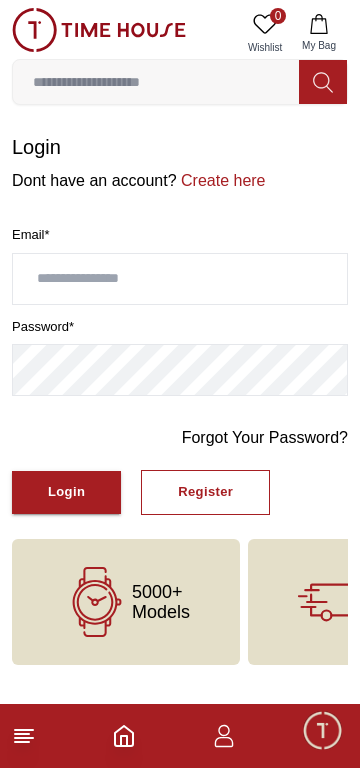 click 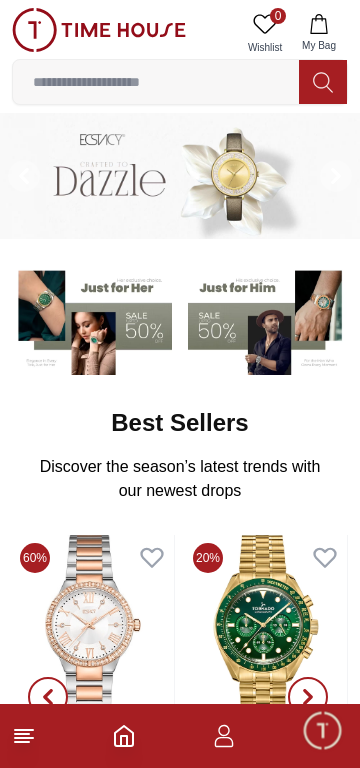 click 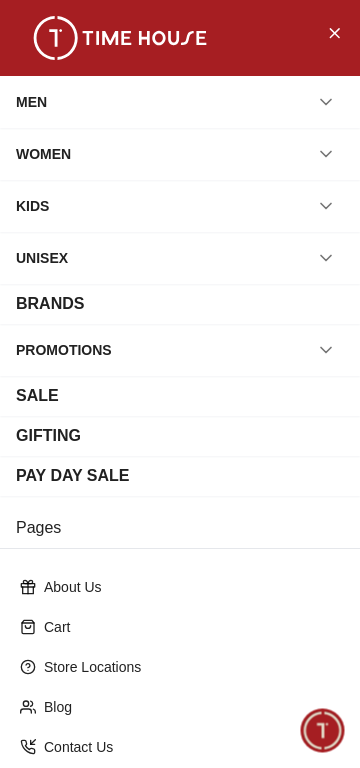 scroll, scrollTop: 130, scrollLeft: 0, axis: vertical 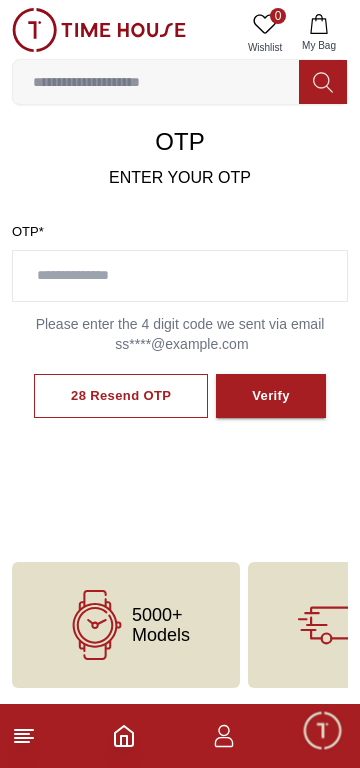 click 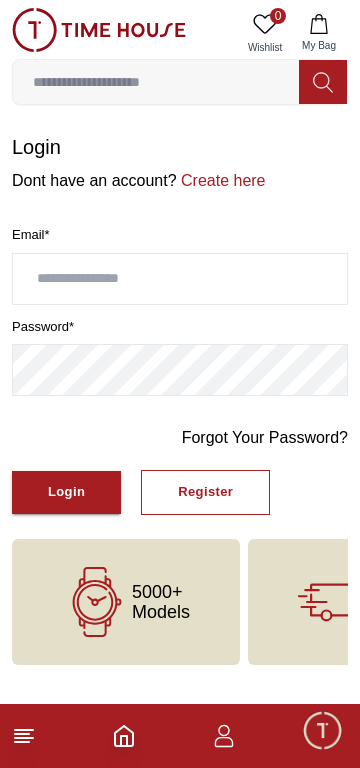 click on "Login" at bounding box center [66, 492] 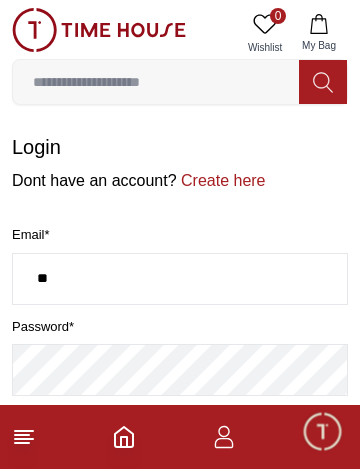 type on "**********" 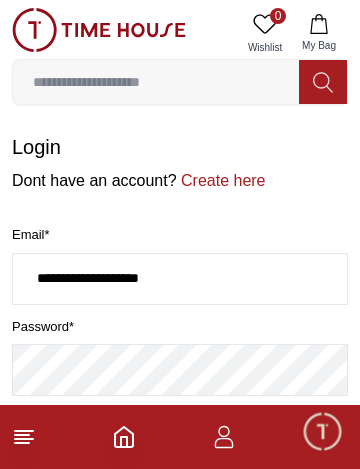 click on "Login" at bounding box center (66, 492) 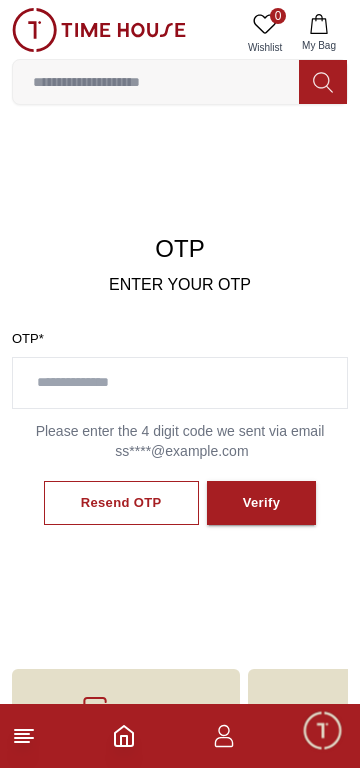click at bounding box center [180, 383] 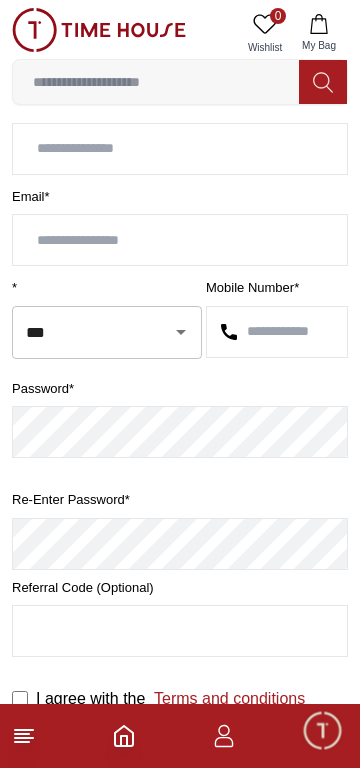scroll, scrollTop: 404, scrollLeft: 0, axis: vertical 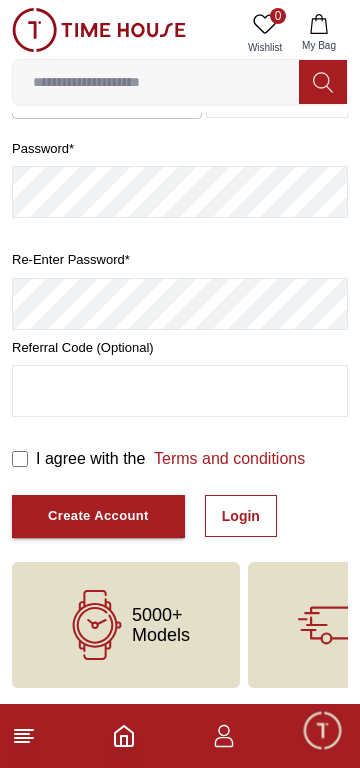 click on "0 Wishlist" at bounding box center [265, 33] 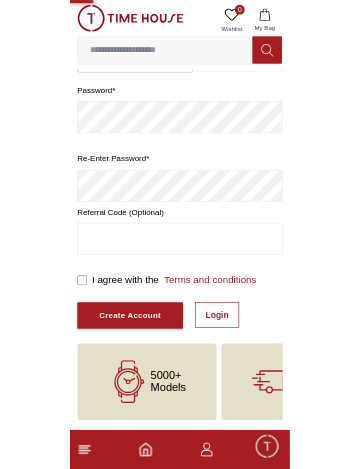 scroll, scrollTop: 0, scrollLeft: 0, axis: both 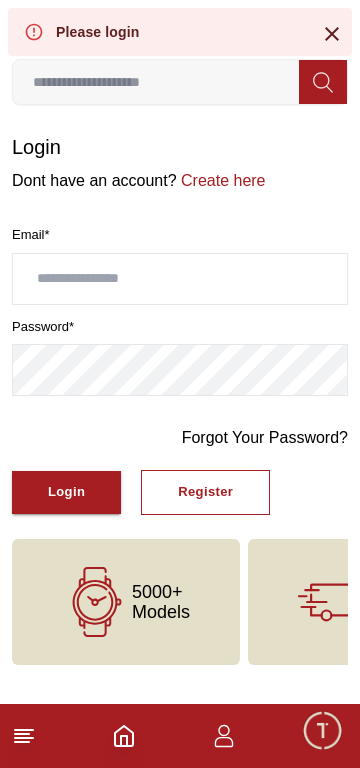 click 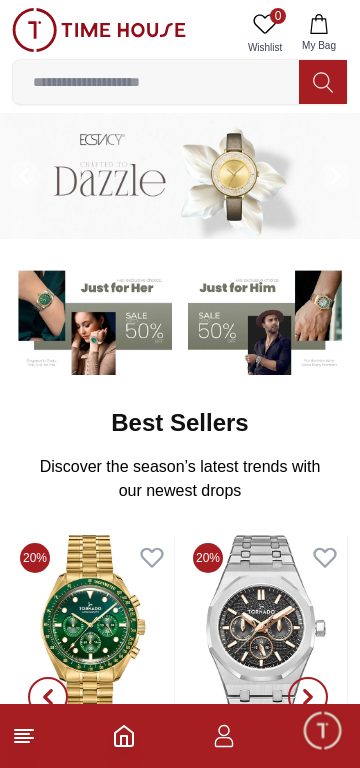click at bounding box center (99, 30) 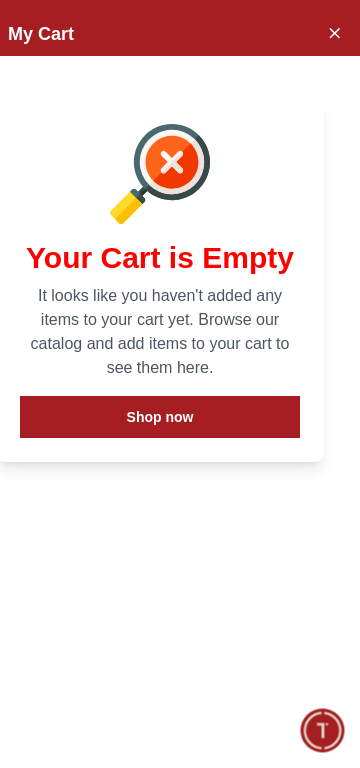 click 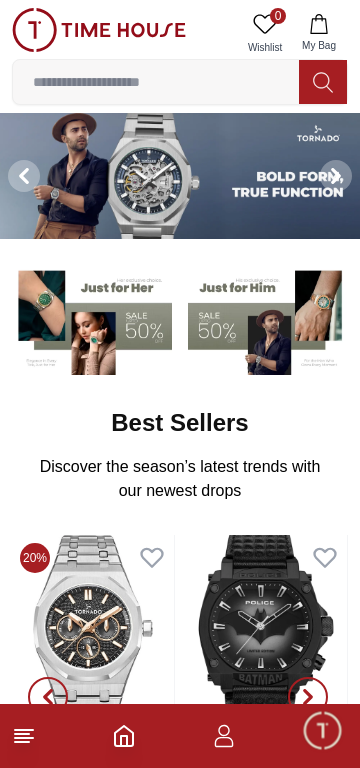 click at bounding box center (99, 30) 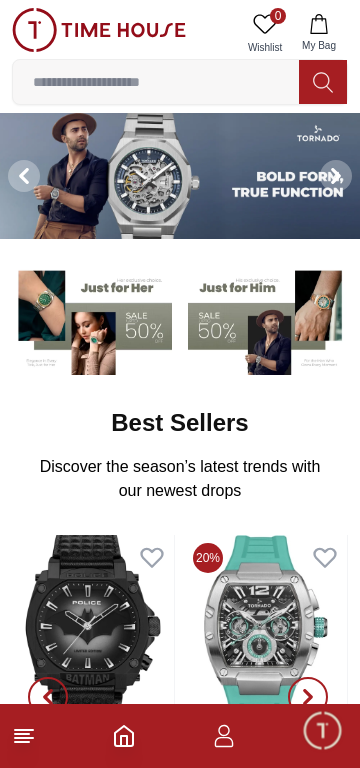 click 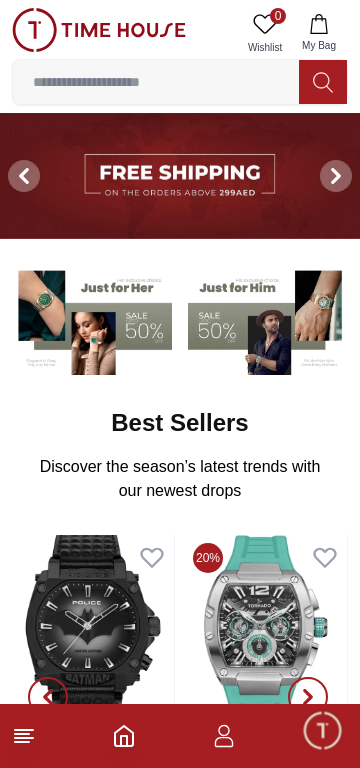 click 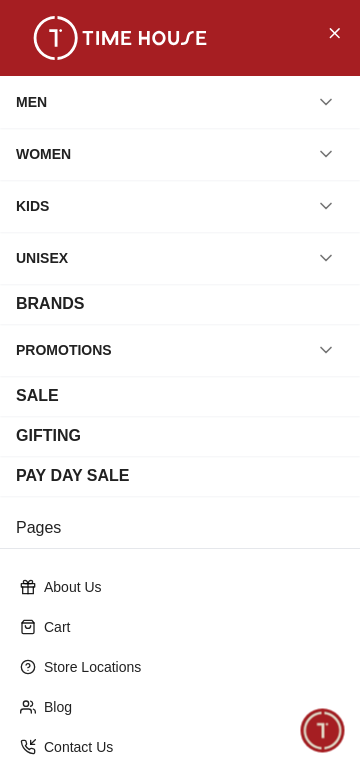 click at bounding box center [334, 32] 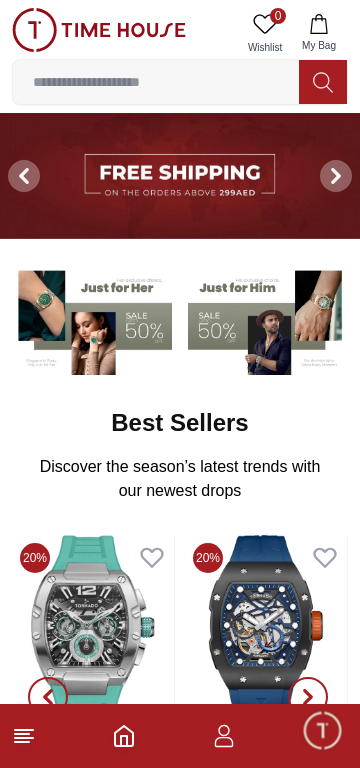 click 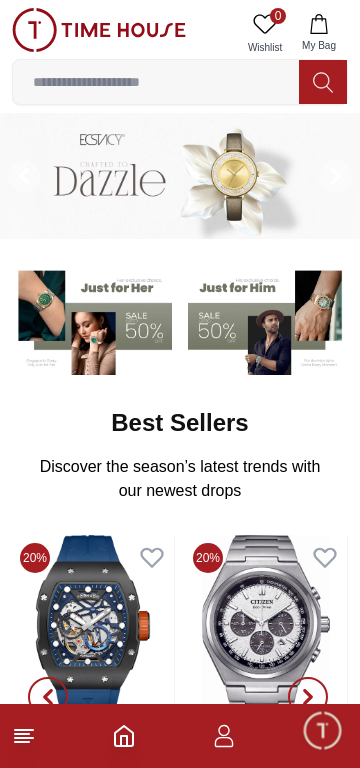 click 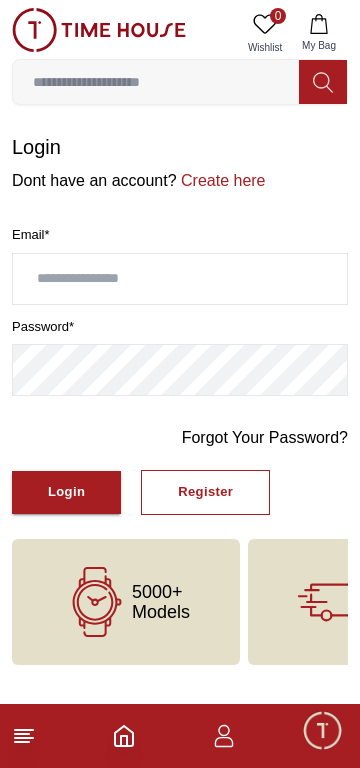 click at bounding box center [322, 730] 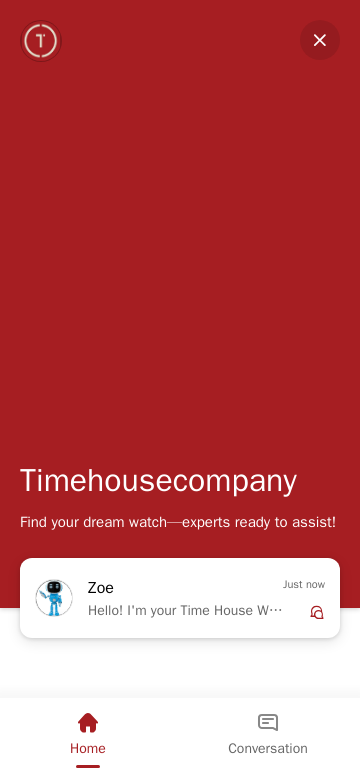 click at bounding box center (320, 40) 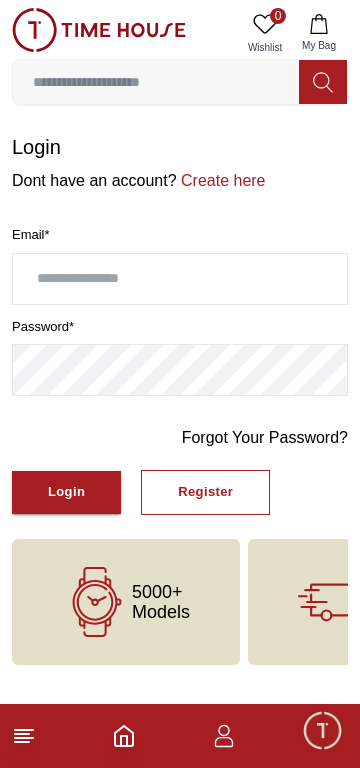 click at bounding box center [180, 279] 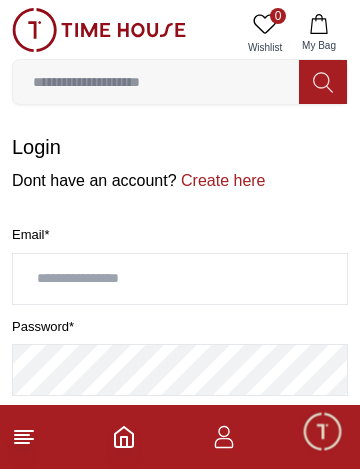 type on "**********" 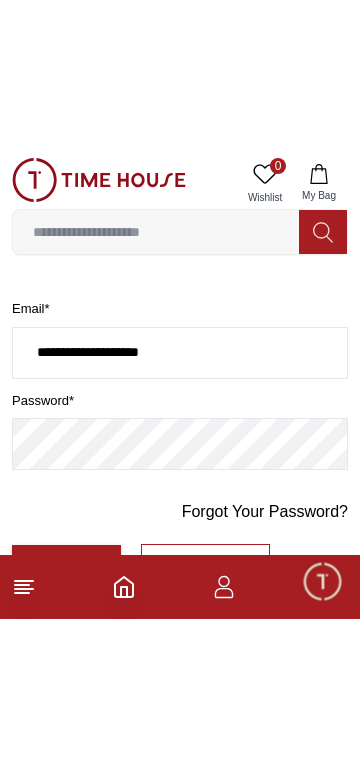 scroll, scrollTop: 80, scrollLeft: 0, axis: vertical 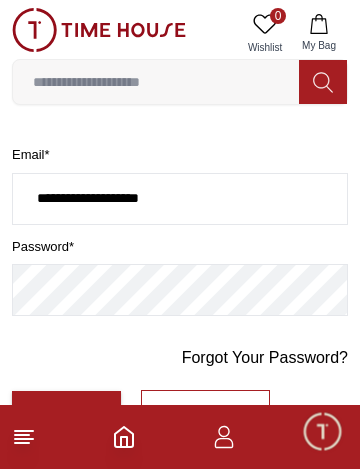 click on "Login" at bounding box center [66, 412] 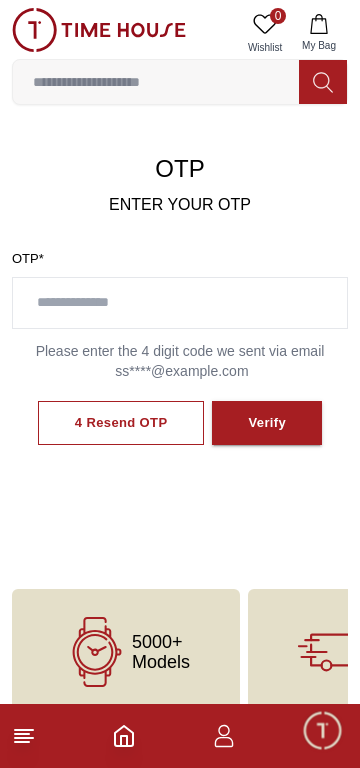 click at bounding box center [180, 303] 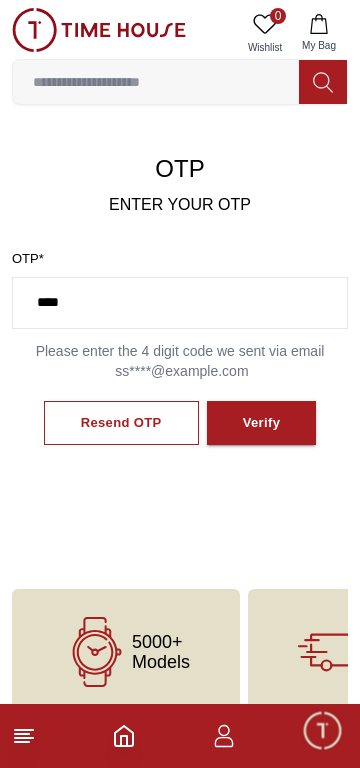 type on "****" 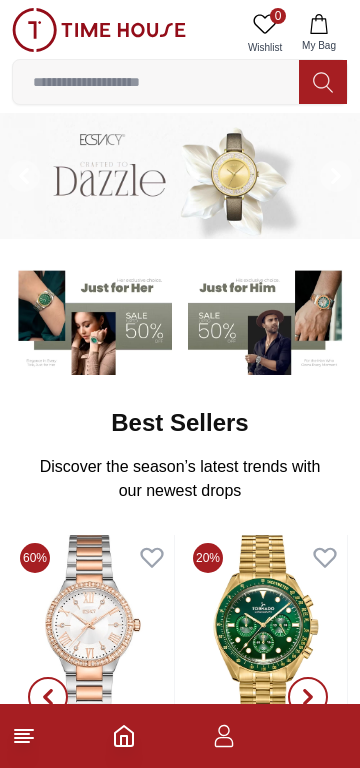 scroll, scrollTop: 0, scrollLeft: 0, axis: both 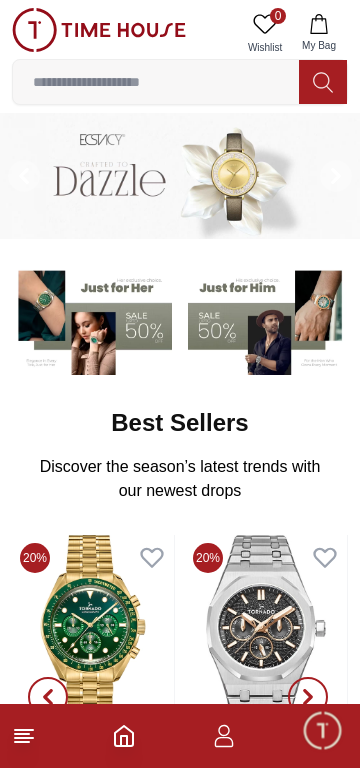 click 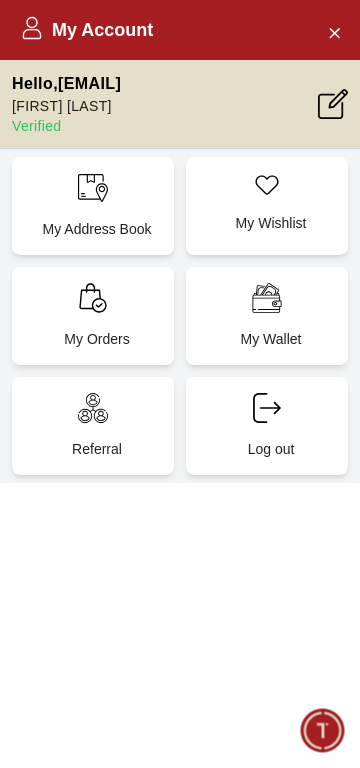 click at bounding box center (334, 32) 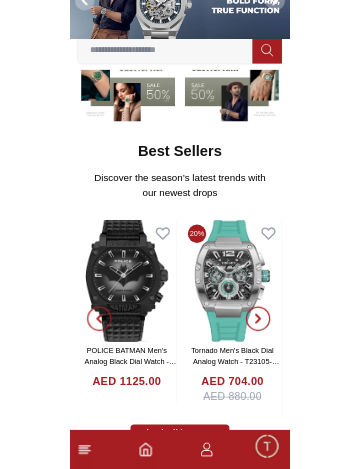 scroll, scrollTop: 193, scrollLeft: 0, axis: vertical 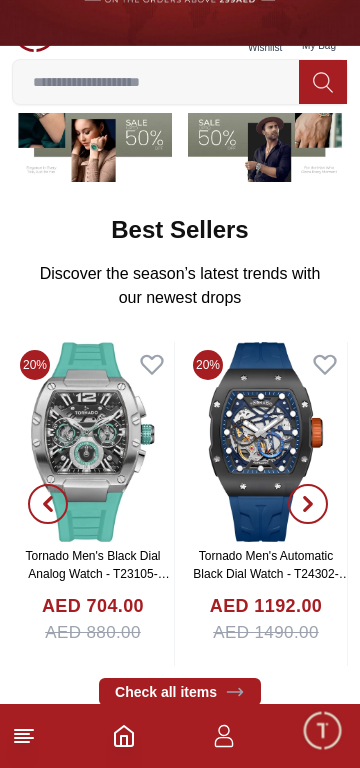 click at bounding box center (156, 82) 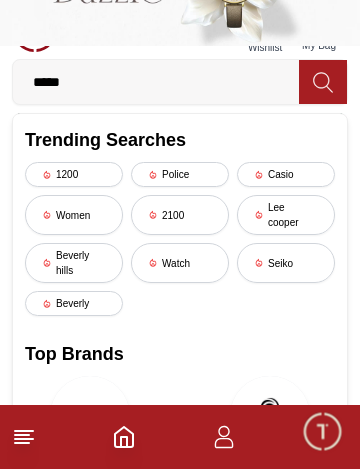type on "******" 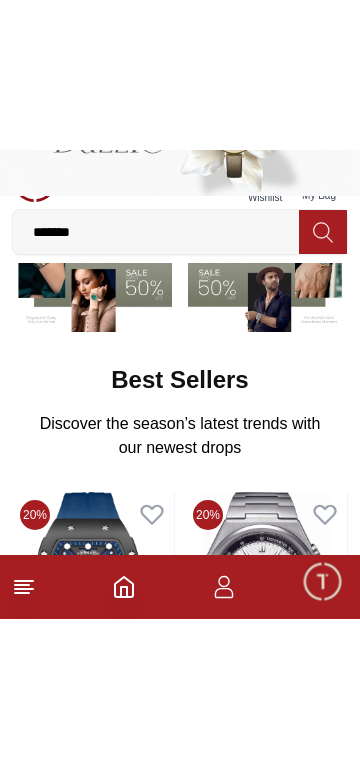scroll, scrollTop: 0, scrollLeft: 0, axis: both 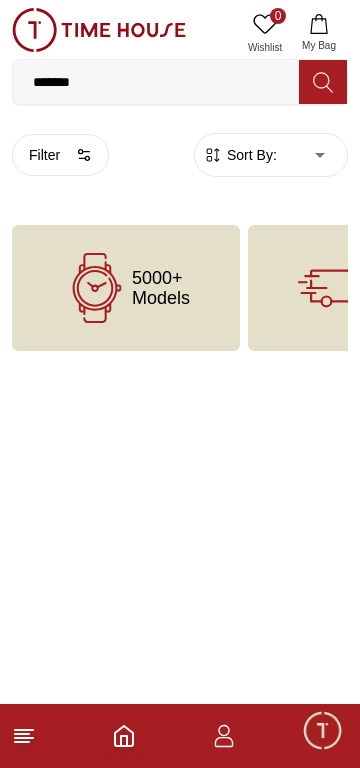 click 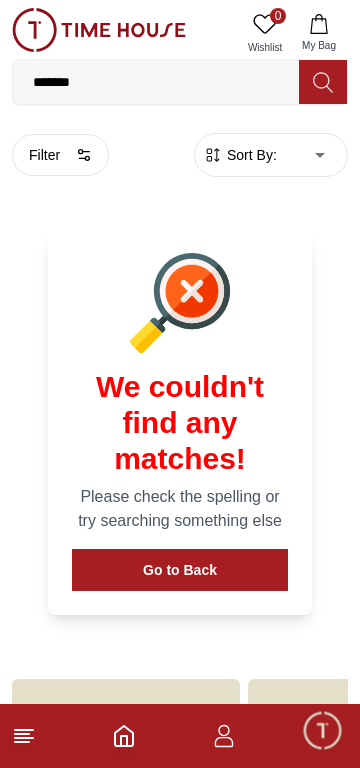 click on "******" at bounding box center (156, 82) 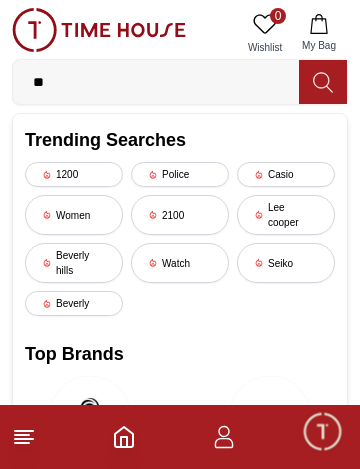 type on "*" 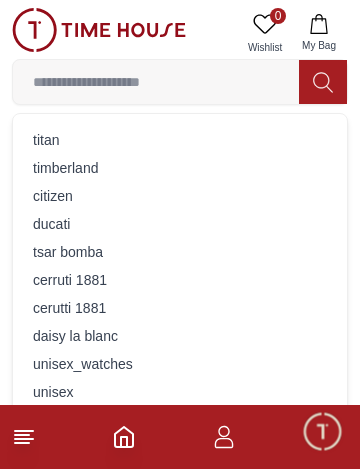 type 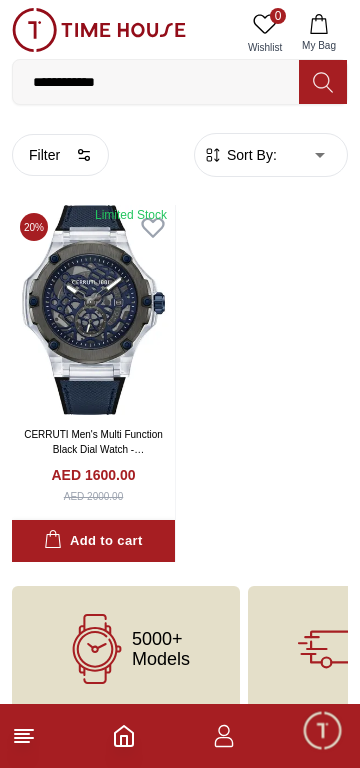 scroll, scrollTop: 40, scrollLeft: 0, axis: vertical 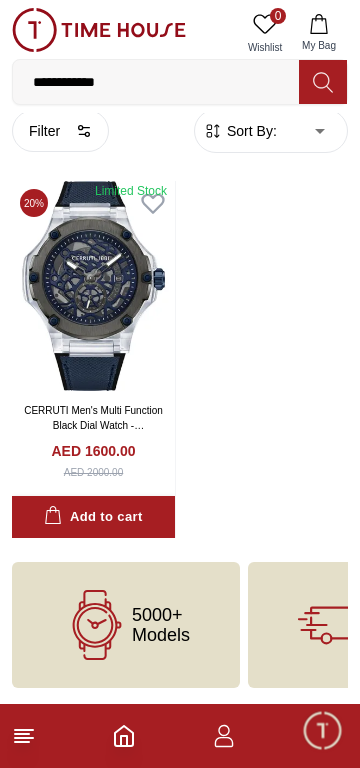 click on "**********" at bounding box center (156, 82) 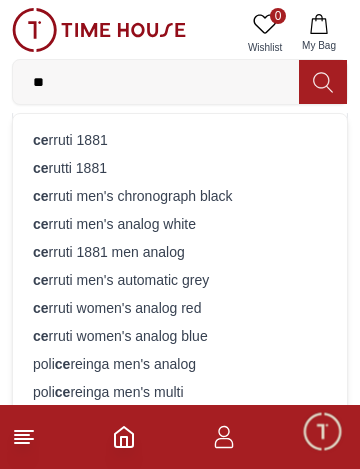 type on "*" 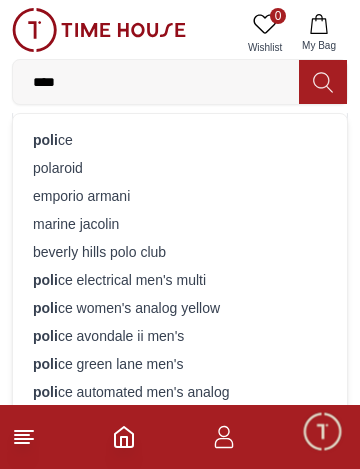 type on "******" 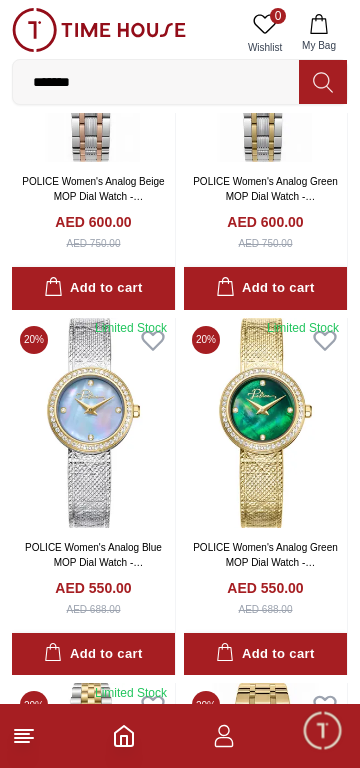 scroll, scrollTop: 551, scrollLeft: 0, axis: vertical 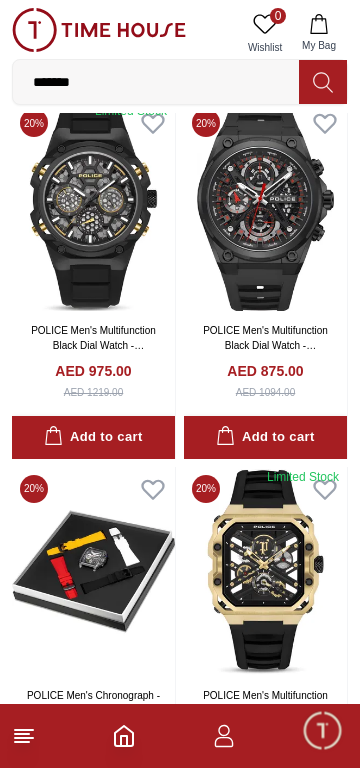 click on "******" at bounding box center [156, 82] 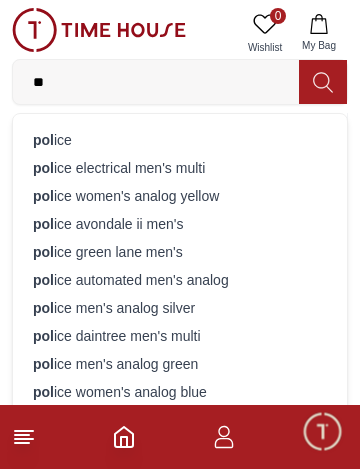 type on "*" 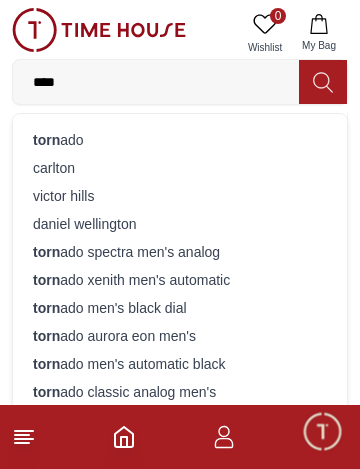 type on "****" 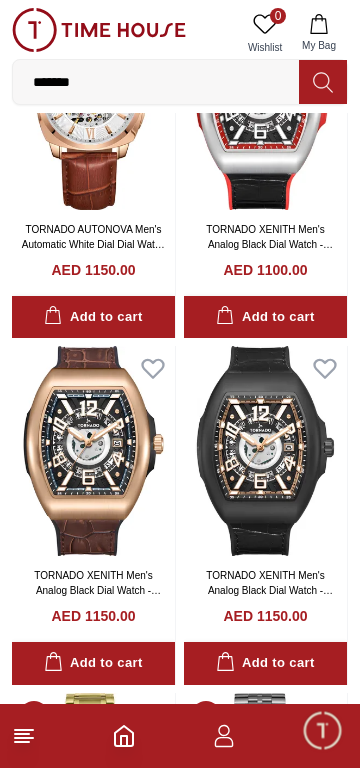 scroll, scrollTop: 893, scrollLeft: 0, axis: vertical 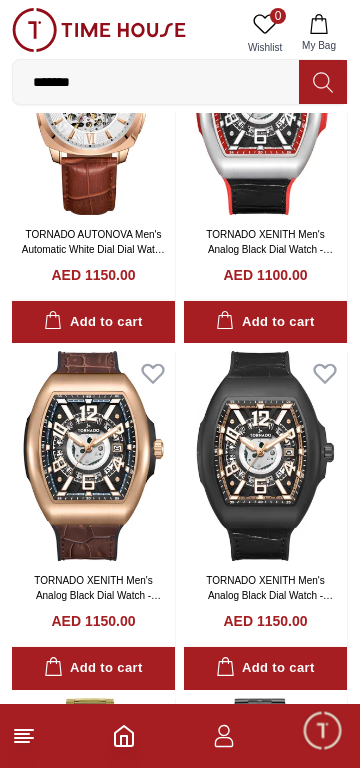 click at bounding box center [265, 456] 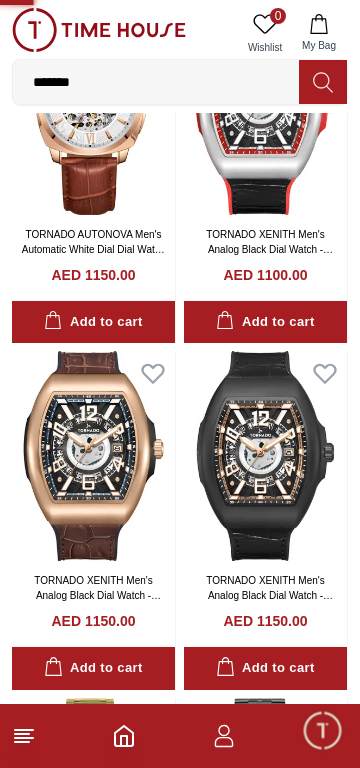 scroll, scrollTop: 0, scrollLeft: 0, axis: both 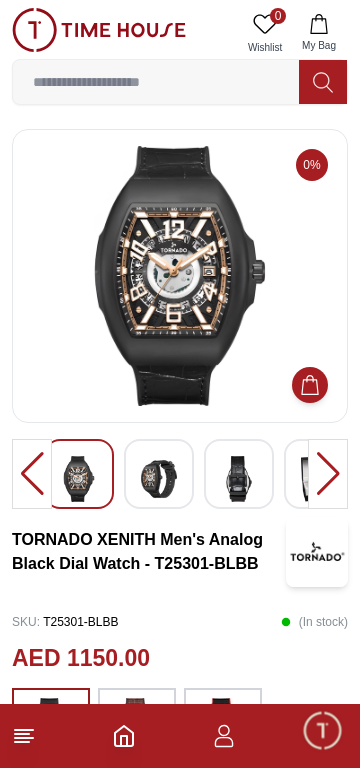 click at bounding box center (180, 276) 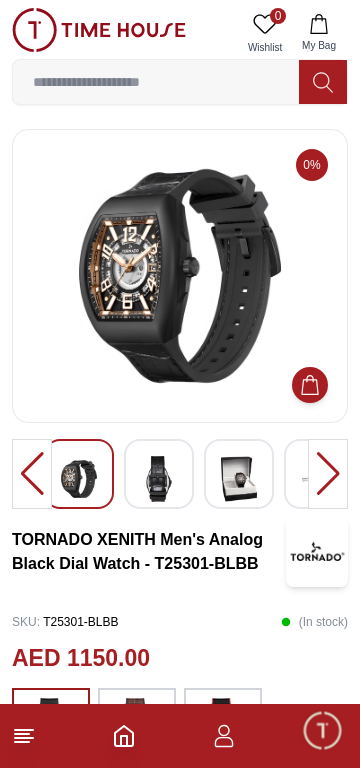 click at bounding box center (239, 479) 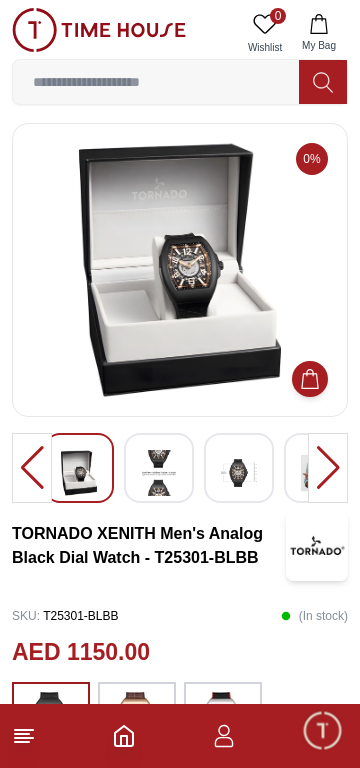 scroll, scrollTop: 7, scrollLeft: 0, axis: vertical 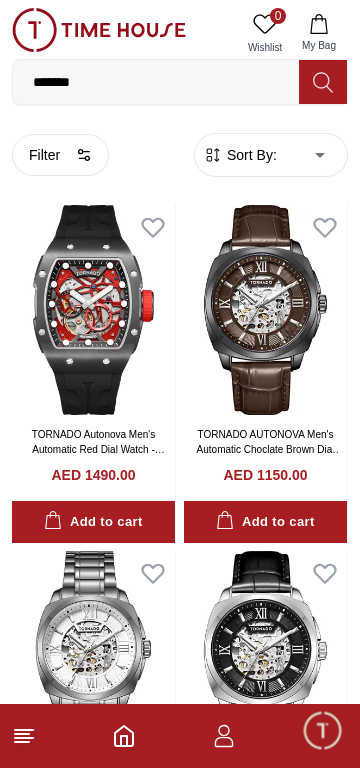 click on "*******" at bounding box center (156, 82) 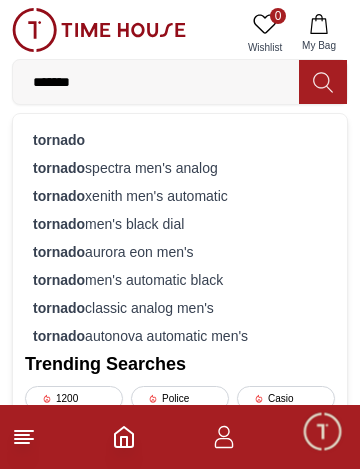 click on "tornado  xenith men's automatic" at bounding box center (180, 196) 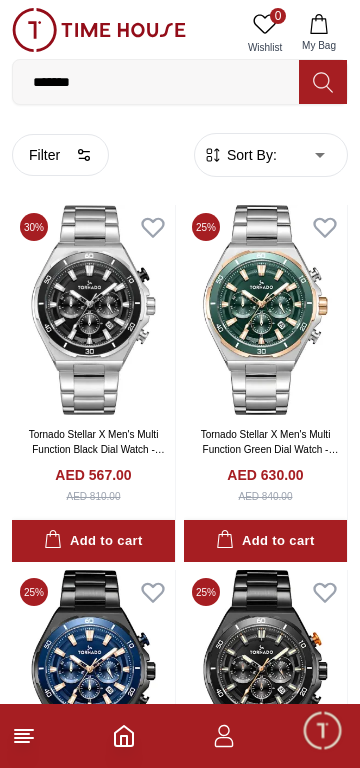 click on "*******" at bounding box center (156, 82) 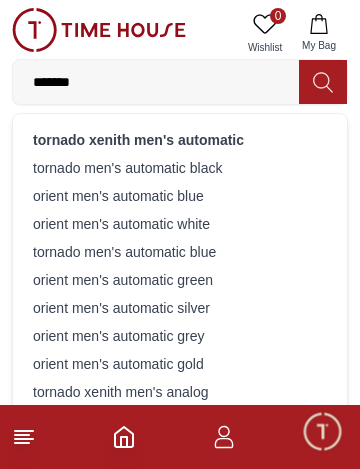 click on "tornado men's automatic black" at bounding box center [180, 168] 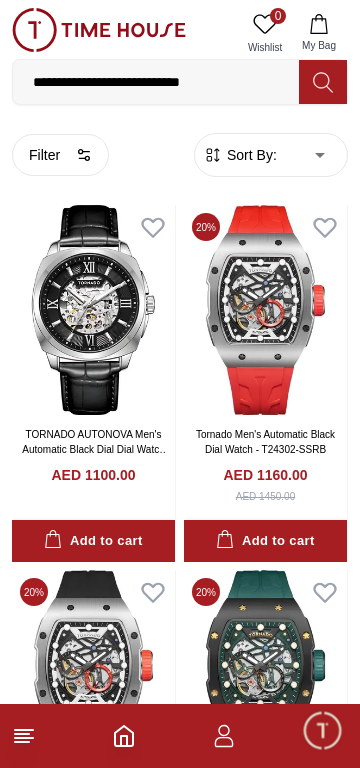 scroll, scrollTop: 0, scrollLeft: 0, axis: both 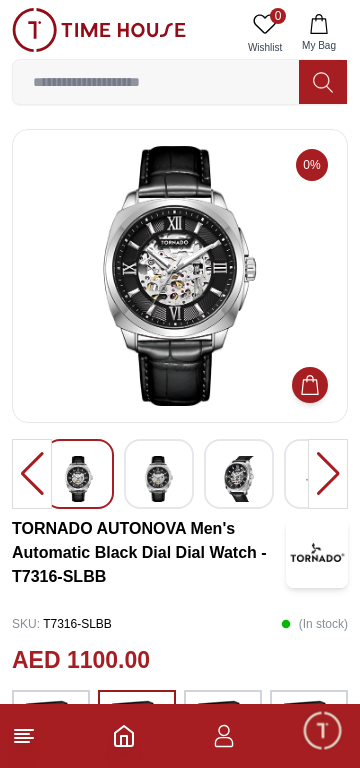 click at bounding box center (159, 479) 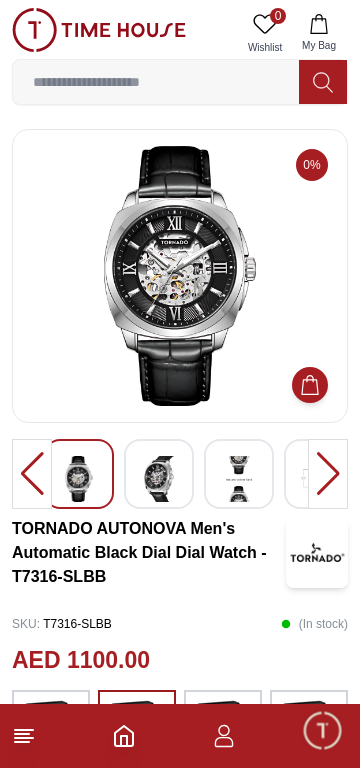 click at bounding box center (239, 479) 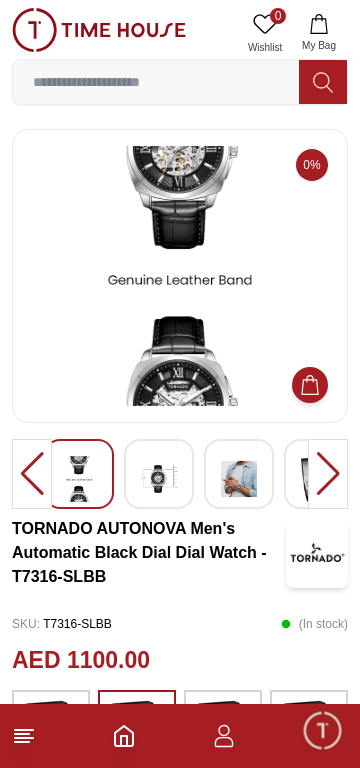 click at bounding box center (328, 474) 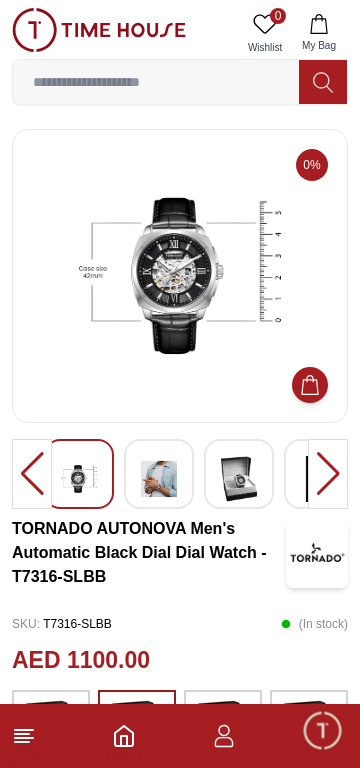 click at bounding box center (328, 474) 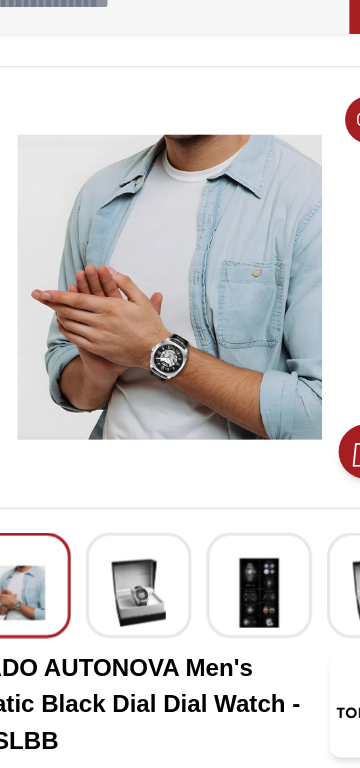 scroll, scrollTop: 4, scrollLeft: 0, axis: vertical 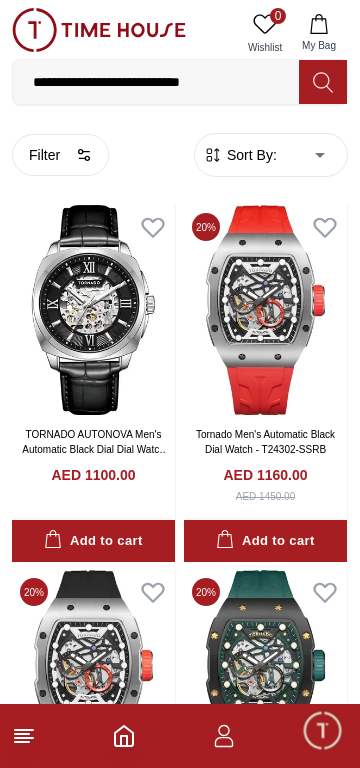 click at bounding box center (265, 310) 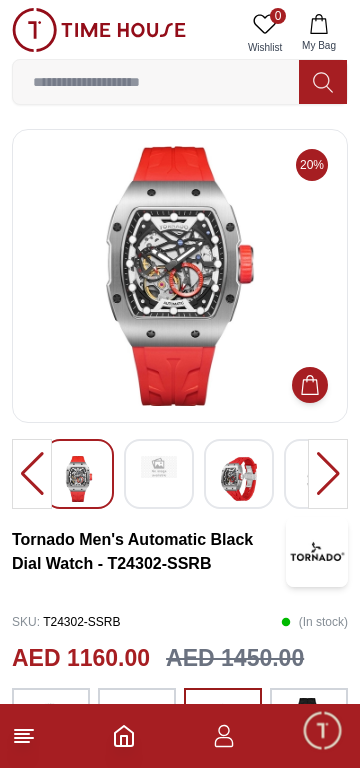 click at bounding box center (159, 467) 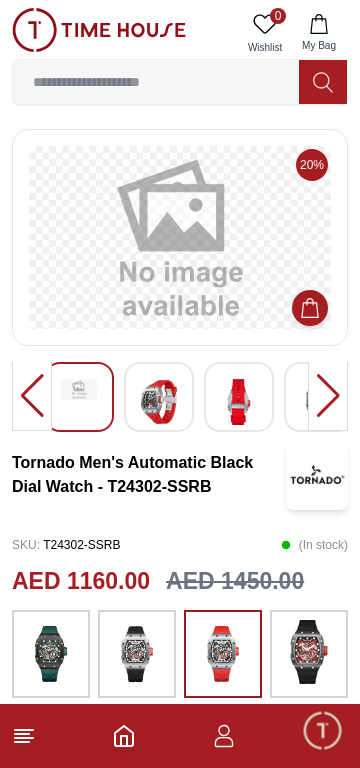 click at bounding box center [239, 402] 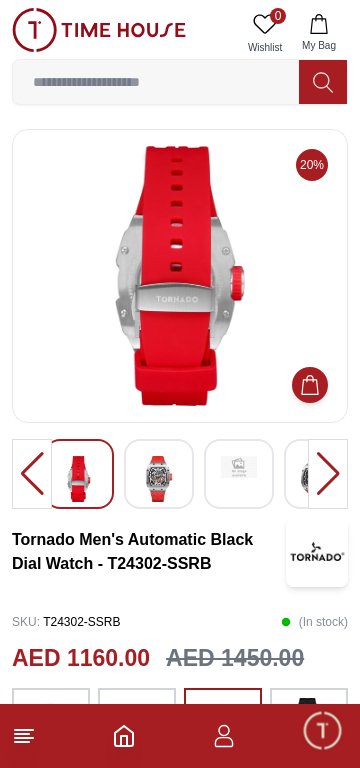 click at bounding box center [328, 474] 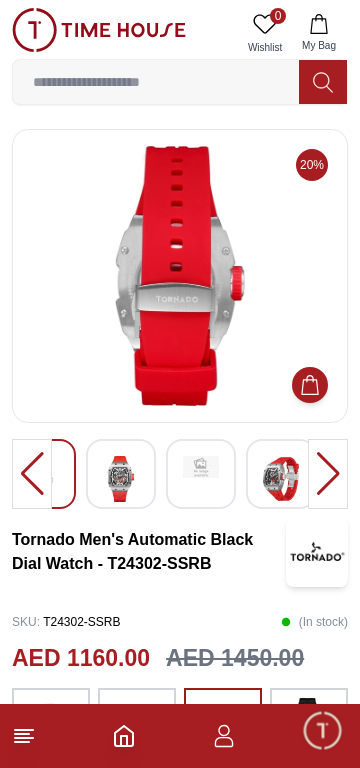 click at bounding box center (328, 474) 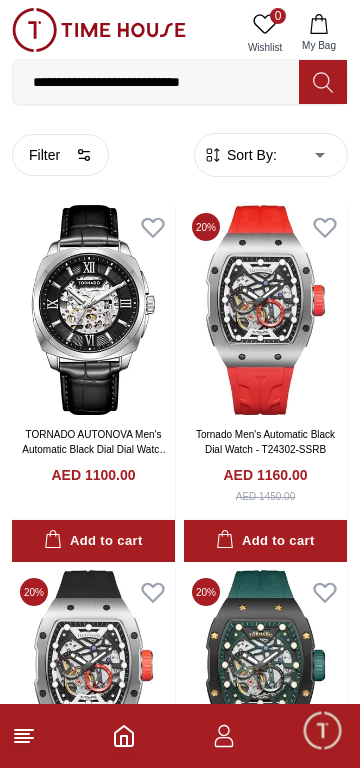 click at bounding box center [93, 675] 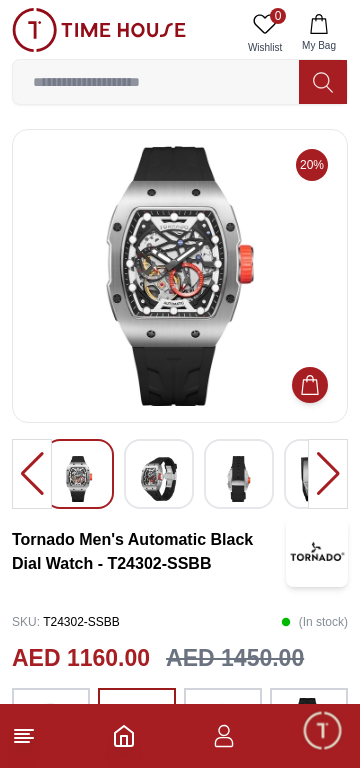 click at bounding box center [159, 479] 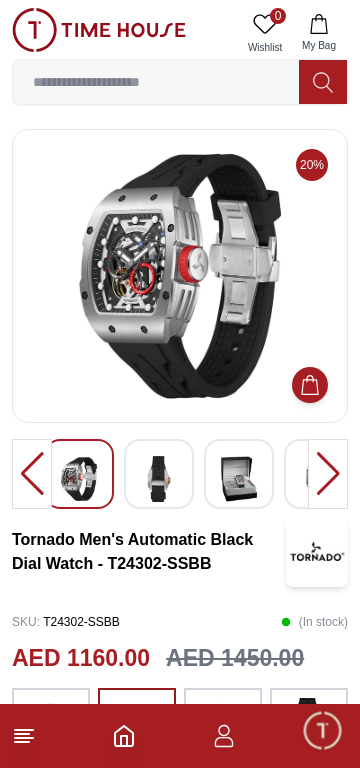 click at bounding box center (239, 479) 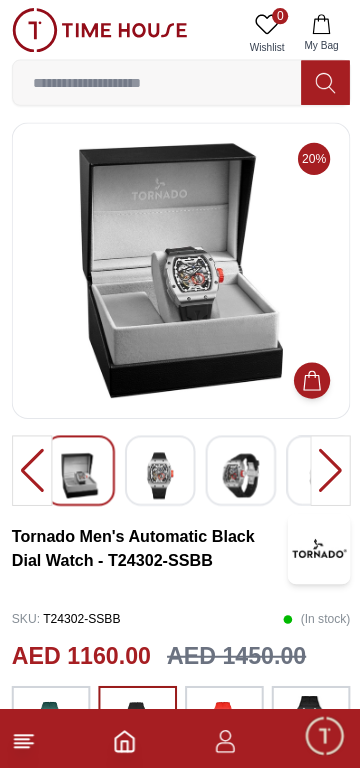 scroll, scrollTop: 7, scrollLeft: 0, axis: vertical 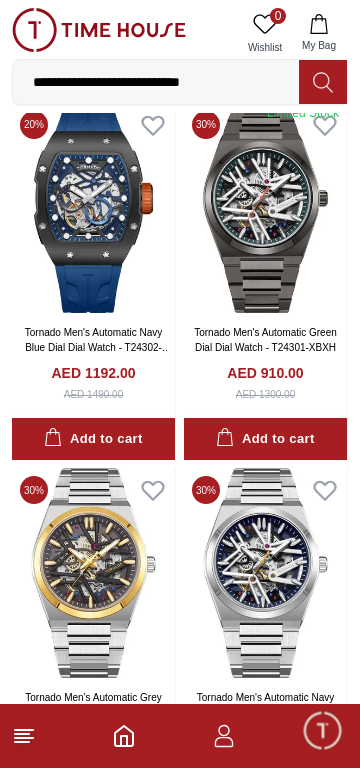click at bounding box center [93, 208] 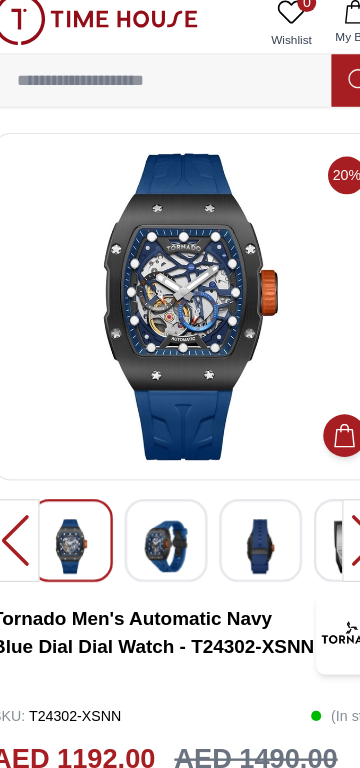 scroll, scrollTop: 4, scrollLeft: 0, axis: vertical 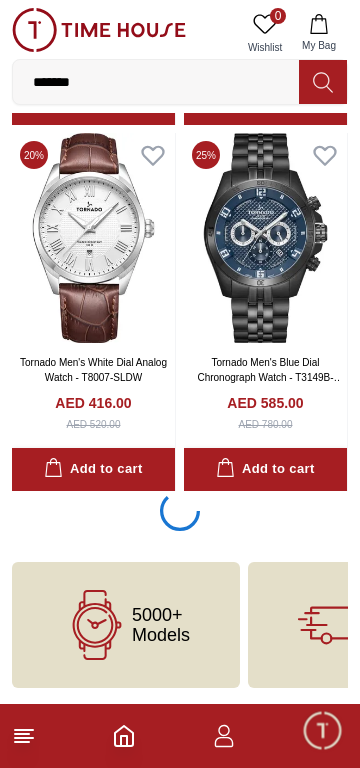 click on "*******" at bounding box center [156, 82] 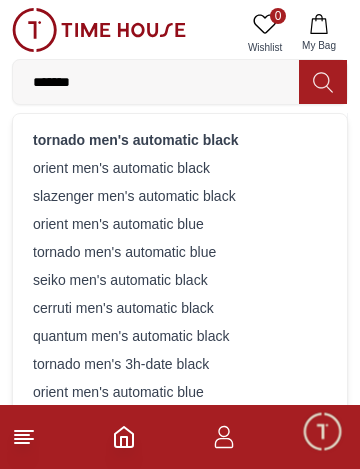 scroll, scrollTop: 3543, scrollLeft: 0, axis: vertical 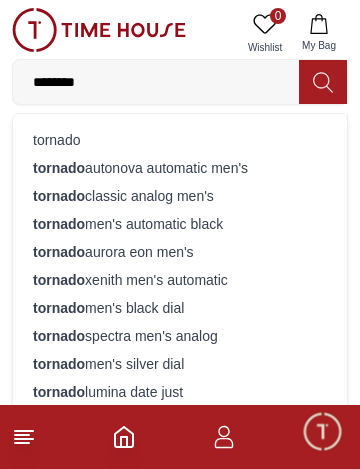 type on "*******" 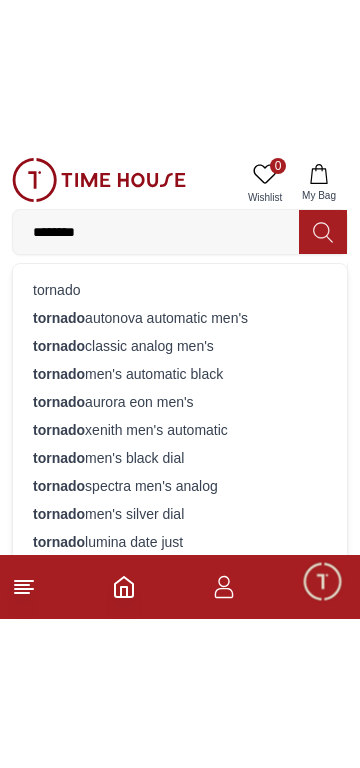 scroll, scrollTop: 3496, scrollLeft: 0, axis: vertical 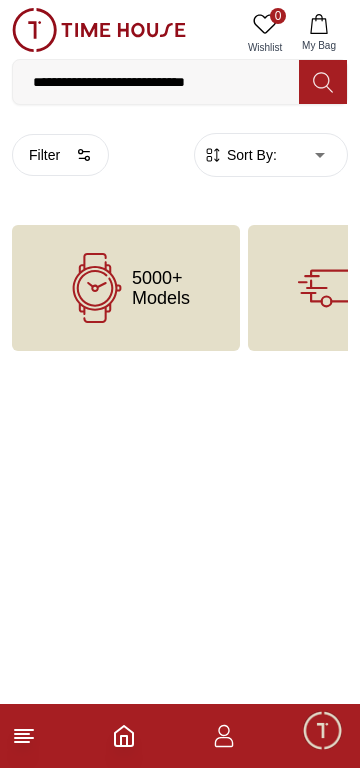 click 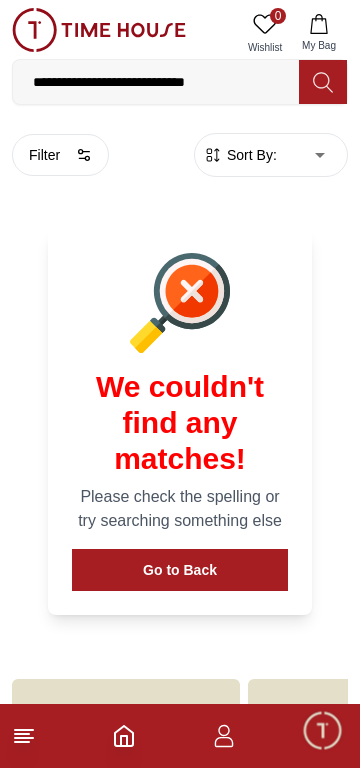 click at bounding box center [323, 82] 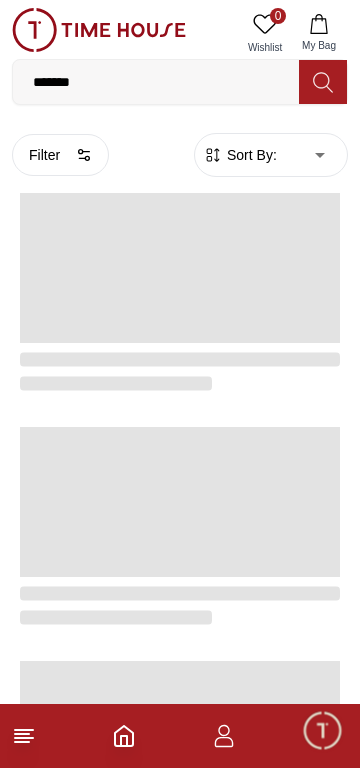 scroll, scrollTop: 3496, scrollLeft: 0, axis: vertical 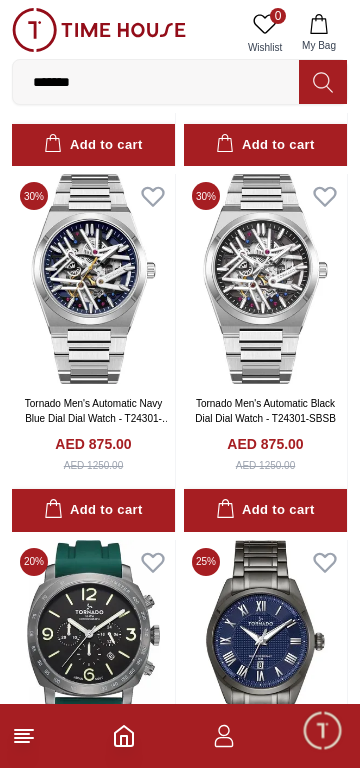 click at bounding box center (93, 279) 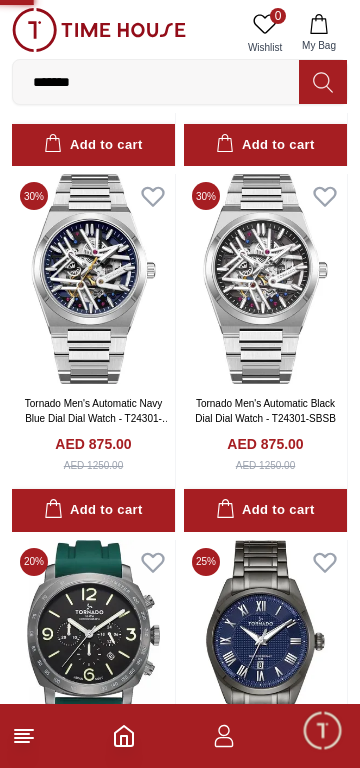 scroll, scrollTop: 0, scrollLeft: 0, axis: both 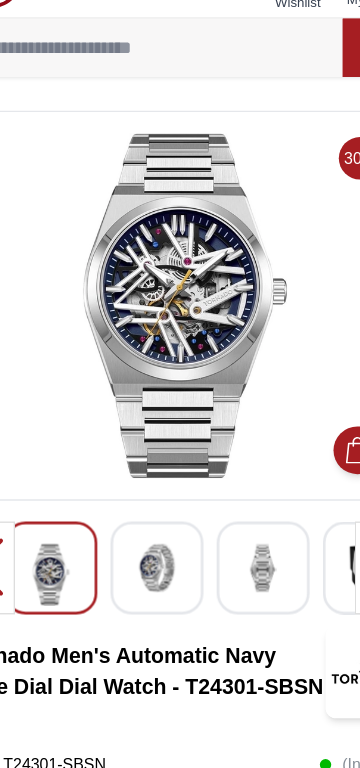 click at bounding box center [159, 474] 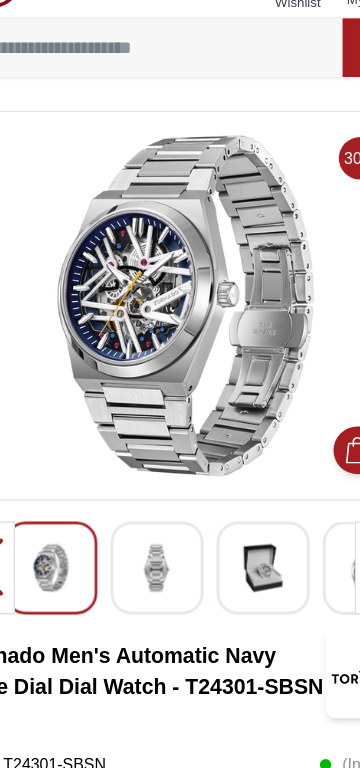click at bounding box center [239, 474] 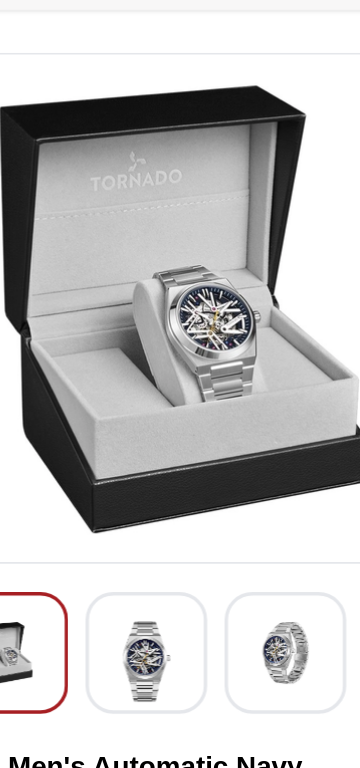click at bounding box center (239, 474) 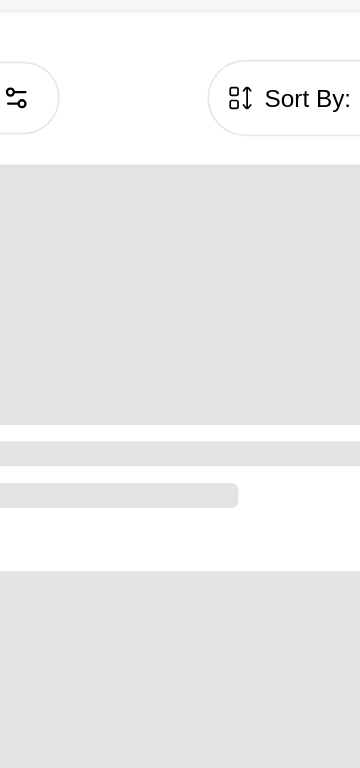 scroll, scrollTop: 2589, scrollLeft: 0, axis: vertical 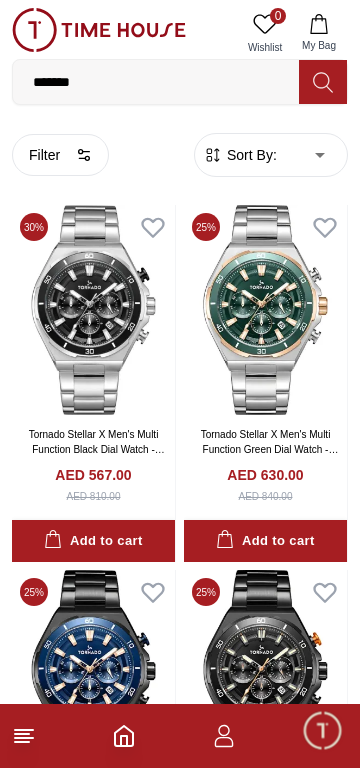 click on "*******" at bounding box center [156, 82] 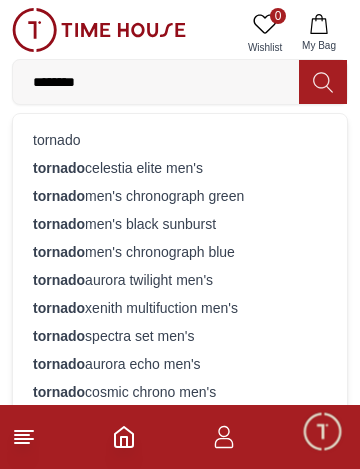 type on "*******" 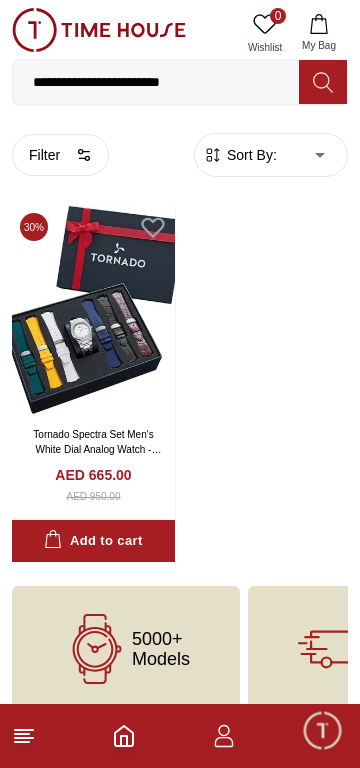 click on "**********" at bounding box center (156, 82) 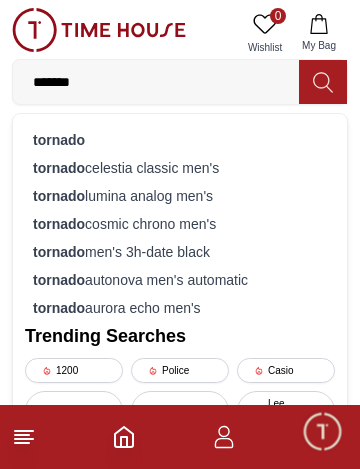 type on "*******" 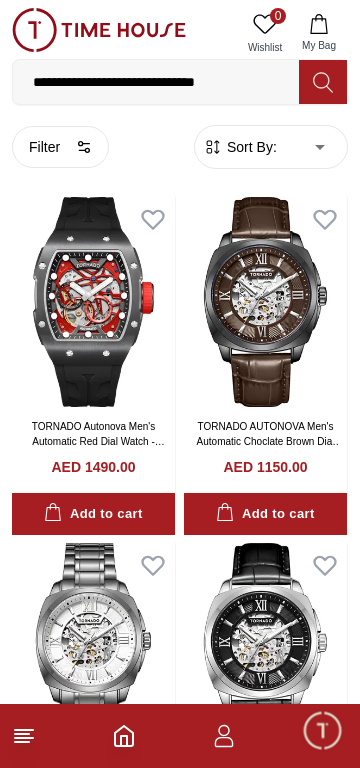scroll, scrollTop: 9, scrollLeft: 0, axis: vertical 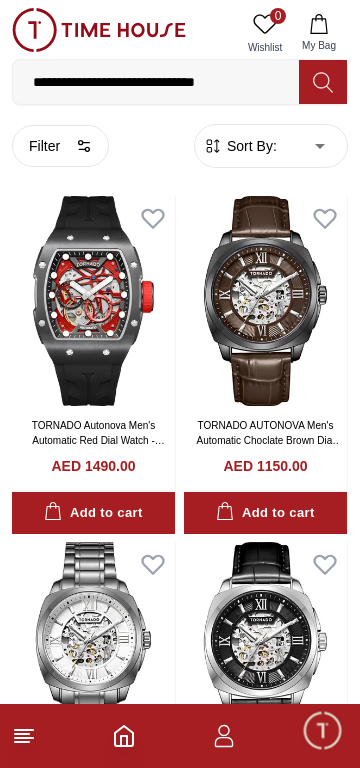 click at bounding box center (265, 301) 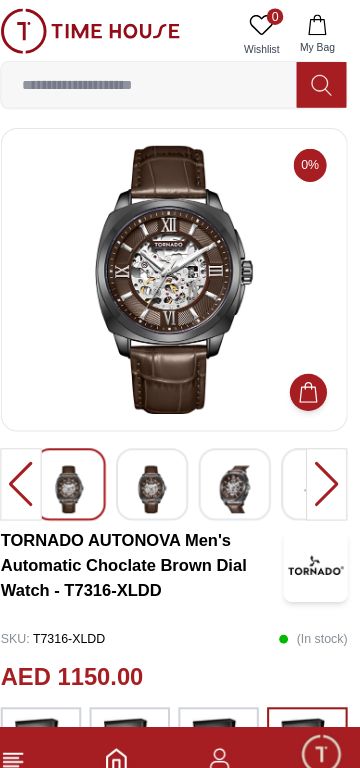 scroll, scrollTop: 2, scrollLeft: 0, axis: vertical 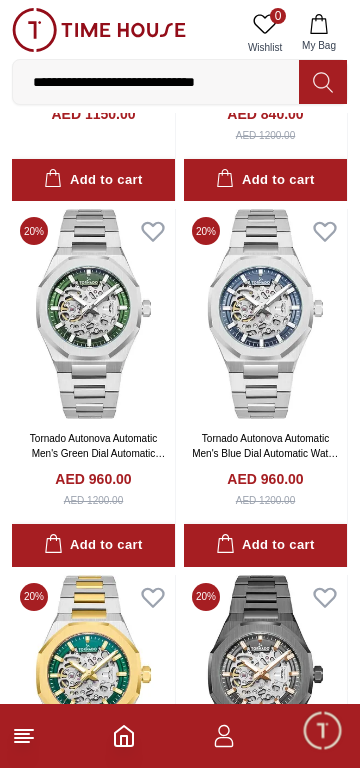 click at bounding box center (265, 314) 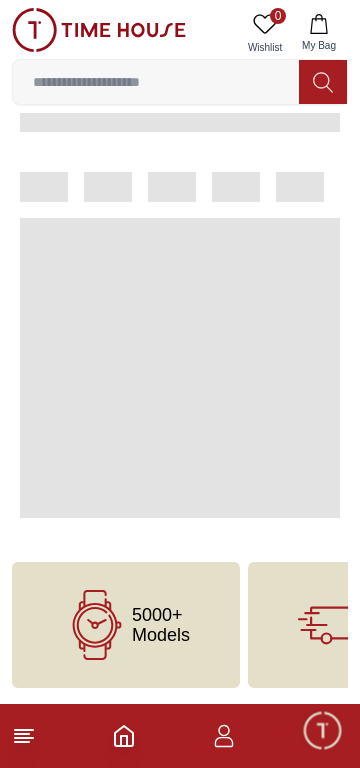 scroll, scrollTop: 0, scrollLeft: 0, axis: both 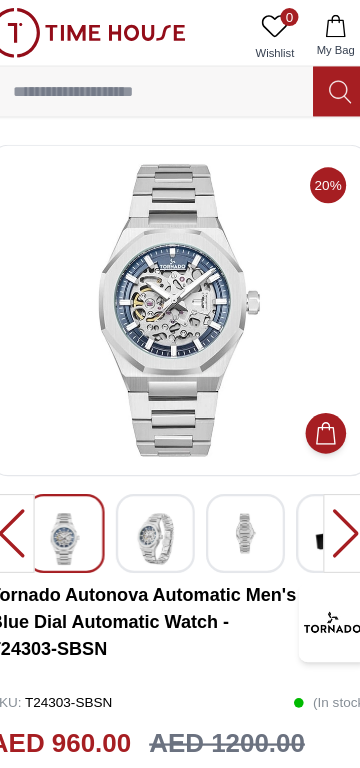 click at bounding box center [159, 479] 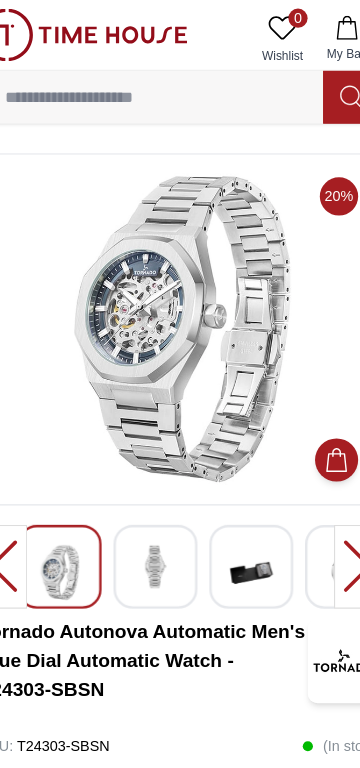click at bounding box center (239, 479) 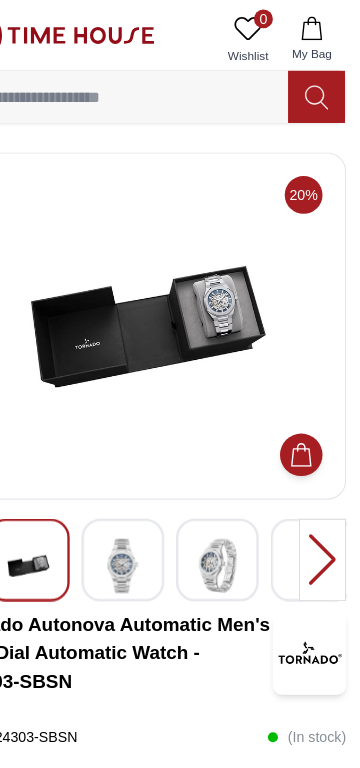 scroll, scrollTop: 0, scrollLeft: 0, axis: both 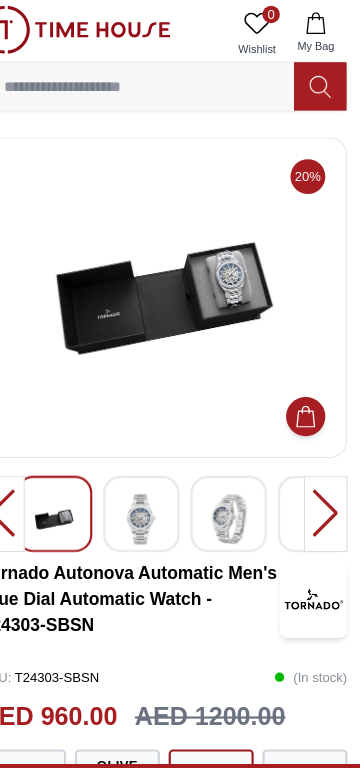 click at bounding box center [328, 474] 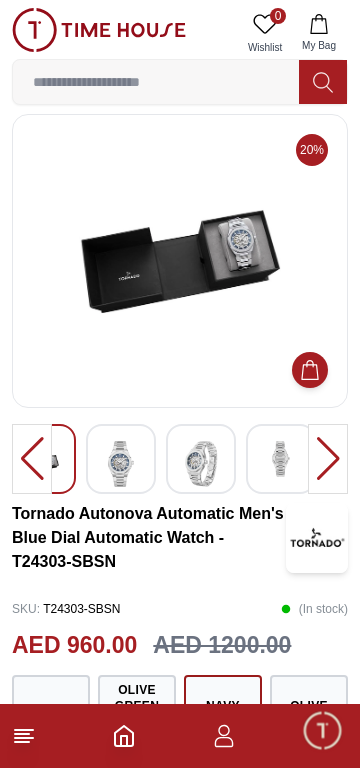 scroll, scrollTop: 0, scrollLeft: 0, axis: both 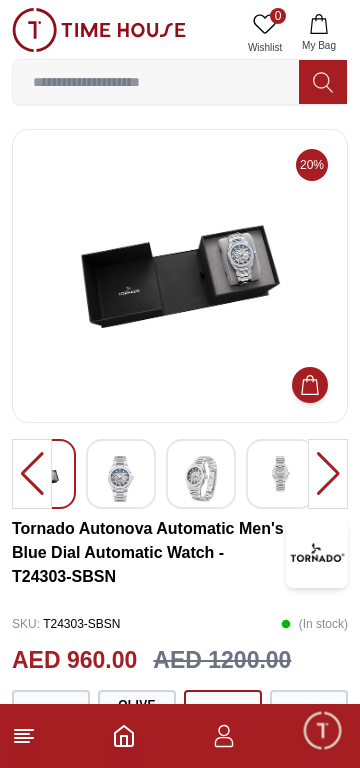 click on "0" at bounding box center [278, 16] 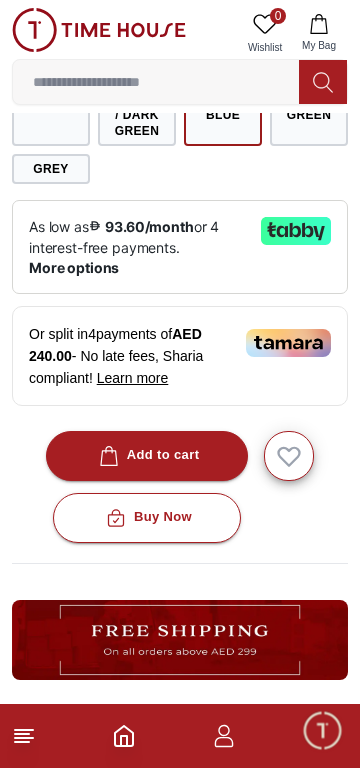 scroll, scrollTop: 624, scrollLeft: 0, axis: vertical 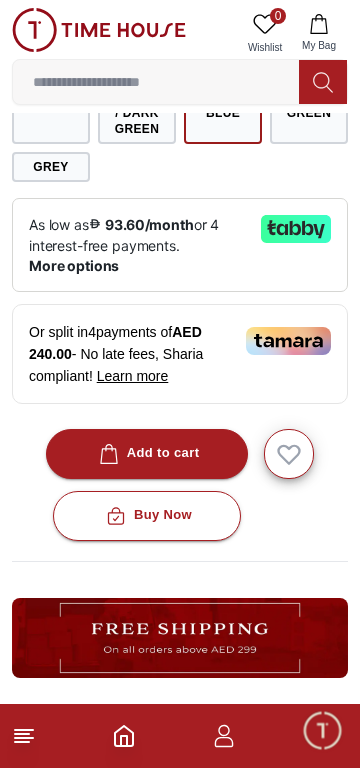 click on "Add to cart" at bounding box center (147, 453) 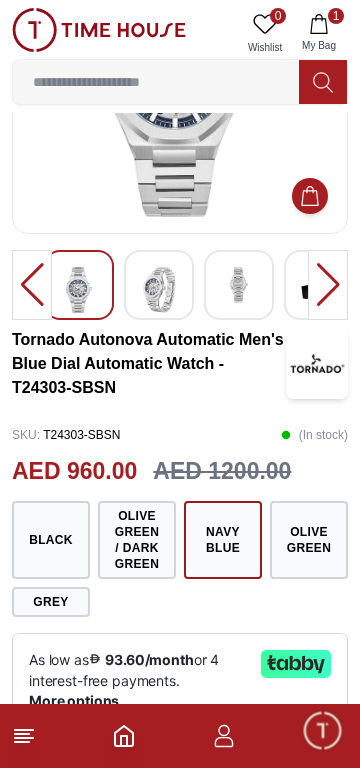 scroll, scrollTop: 190, scrollLeft: 0, axis: vertical 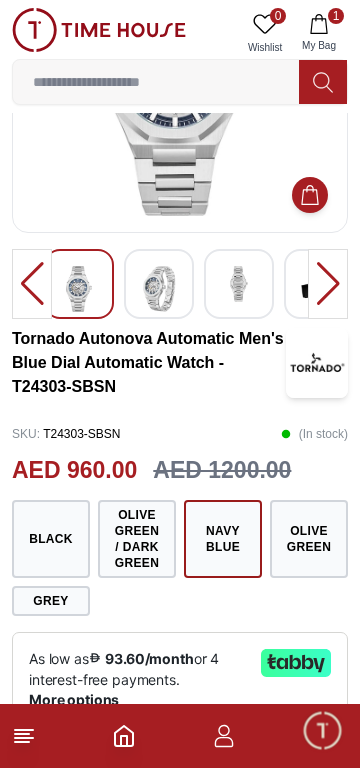 click on "Black" at bounding box center [51, 539] 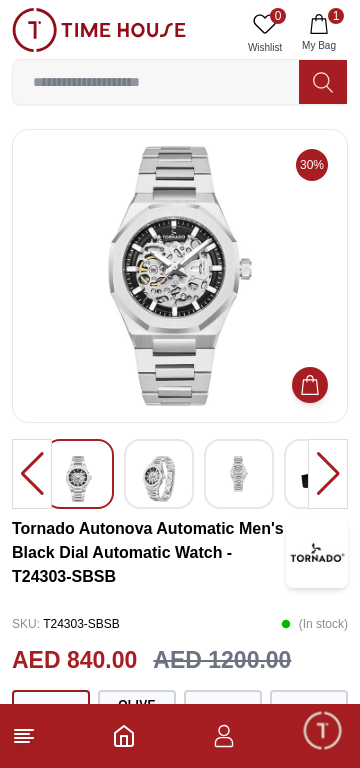 scroll, scrollTop: 0, scrollLeft: 0, axis: both 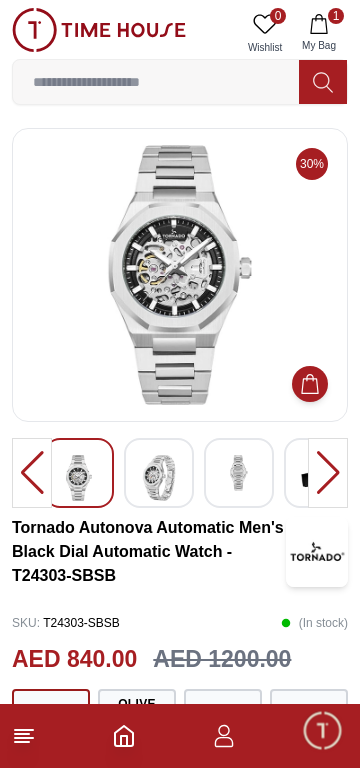 click at bounding box center (180, 275) 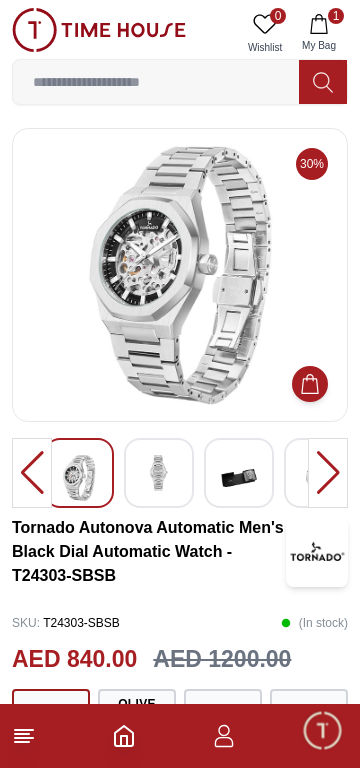 click at bounding box center [180, 275] 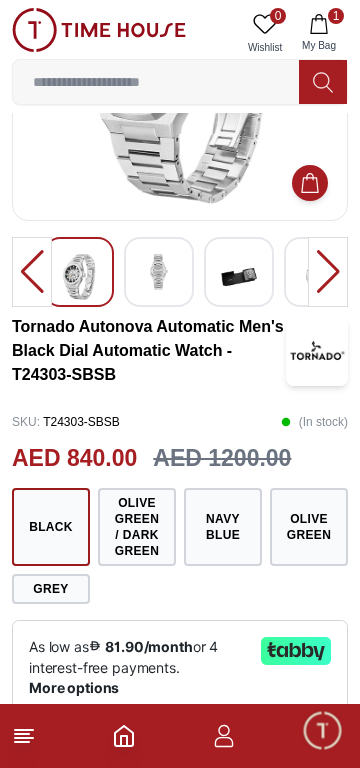 scroll, scrollTop: 204, scrollLeft: 0, axis: vertical 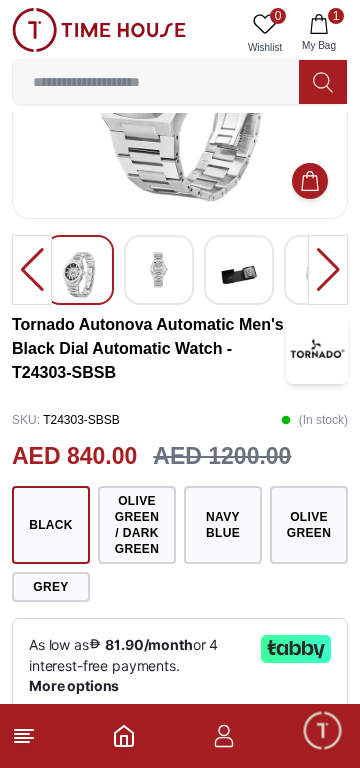 click on "Olive Green / Dark Green" at bounding box center (137, 525) 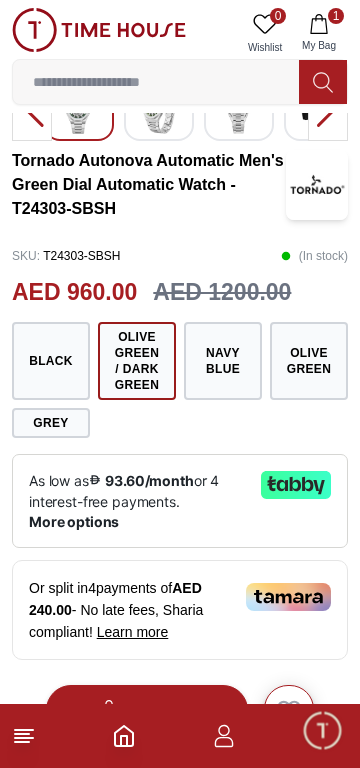 scroll, scrollTop: 381, scrollLeft: 0, axis: vertical 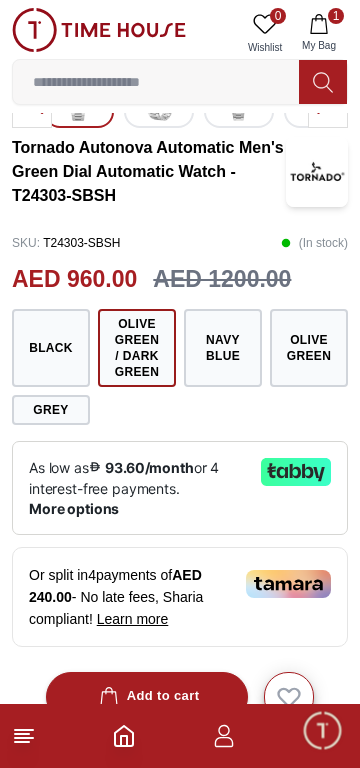 click on "Navy Blue" at bounding box center (223, 348) 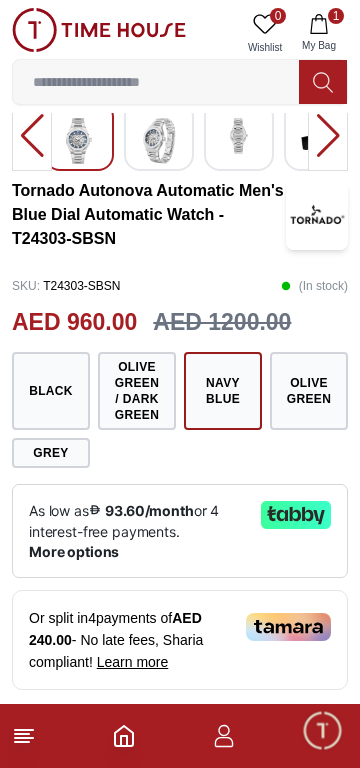 scroll, scrollTop: 344, scrollLeft: 0, axis: vertical 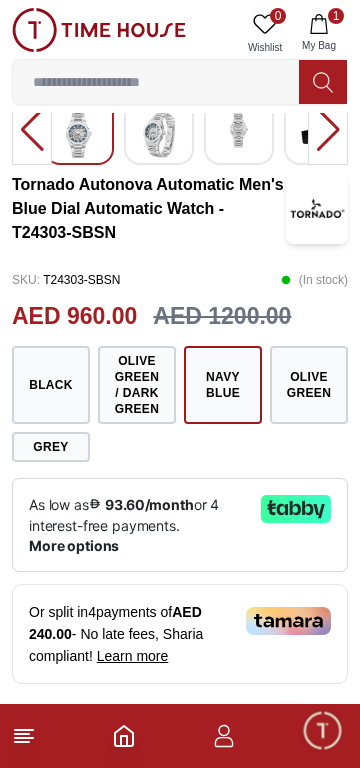 click on "Olive Green" at bounding box center (309, 385) 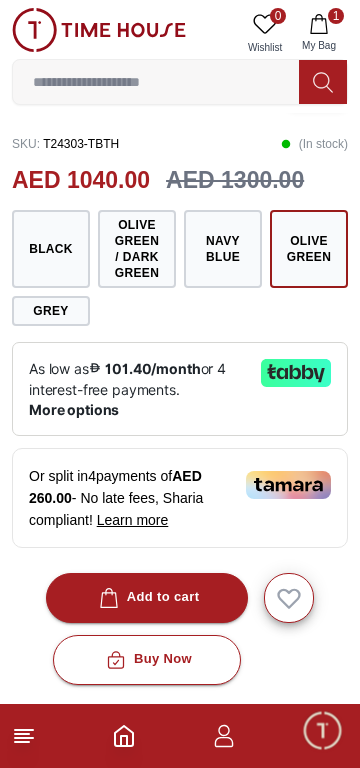 scroll, scrollTop: 482, scrollLeft: 0, axis: vertical 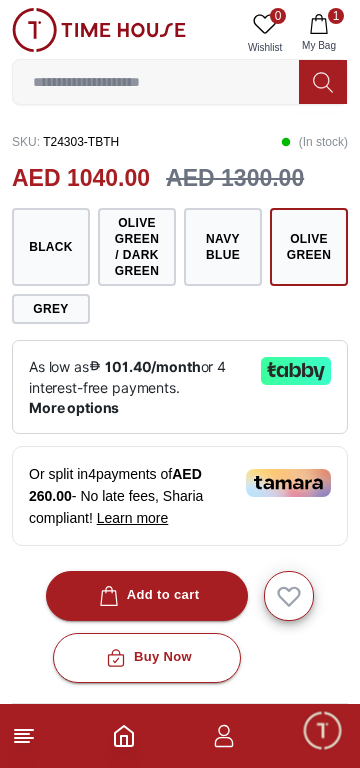 click on "Grey" at bounding box center (51, 309) 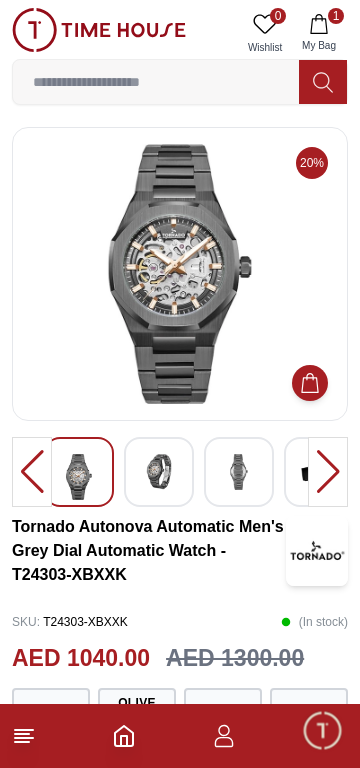 scroll, scrollTop: 2, scrollLeft: 0, axis: vertical 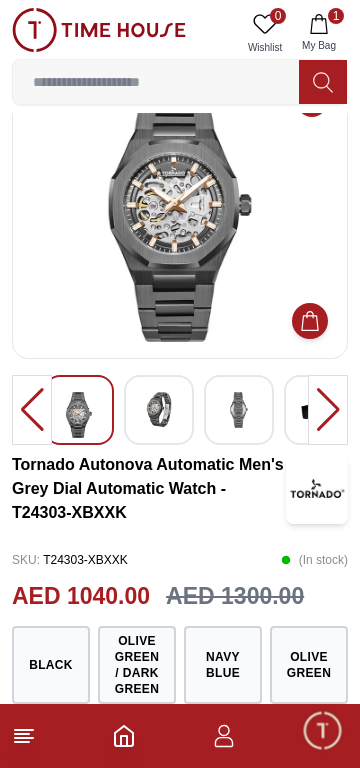 click at bounding box center [328, 410] 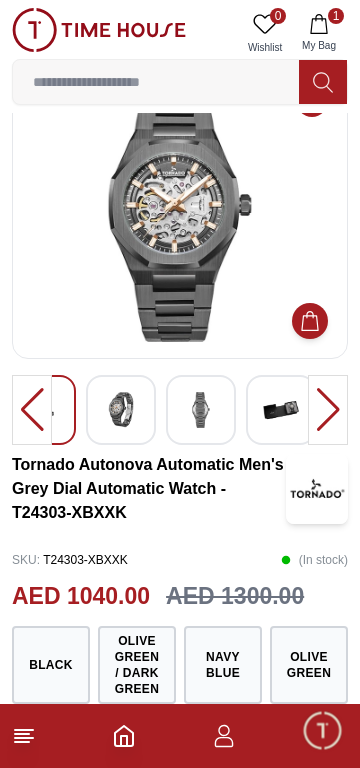 click at bounding box center (281, 410) 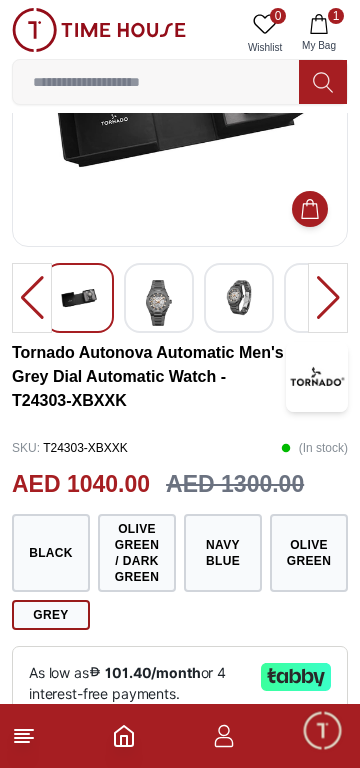 scroll, scrollTop: 161, scrollLeft: 0, axis: vertical 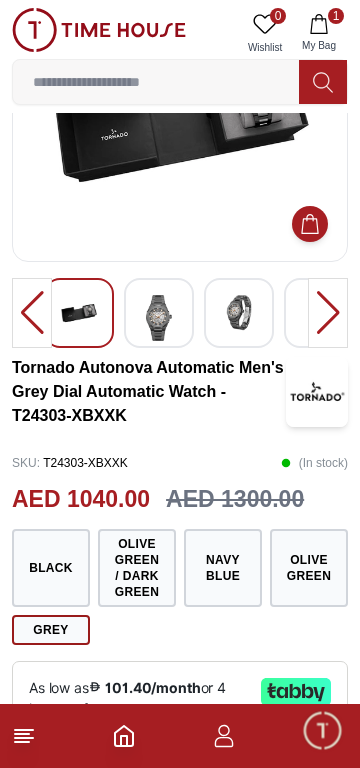 click on "Navy Blue" at bounding box center (223, 568) 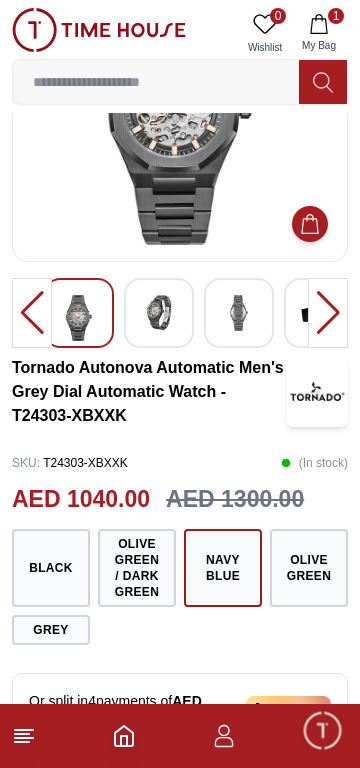 scroll, scrollTop: 0, scrollLeft: 0, axis: both 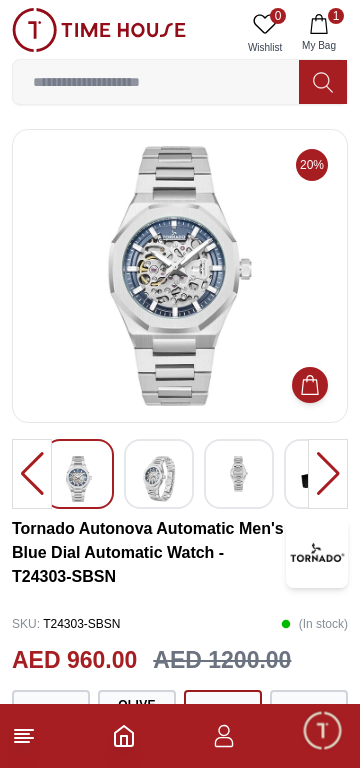 click at bounding box center (180, 276) 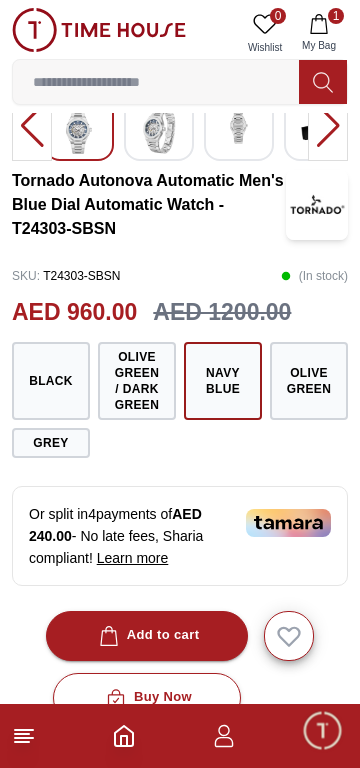 scroll, scrollTop: 349, scrollLeft: 0, axis: vertical 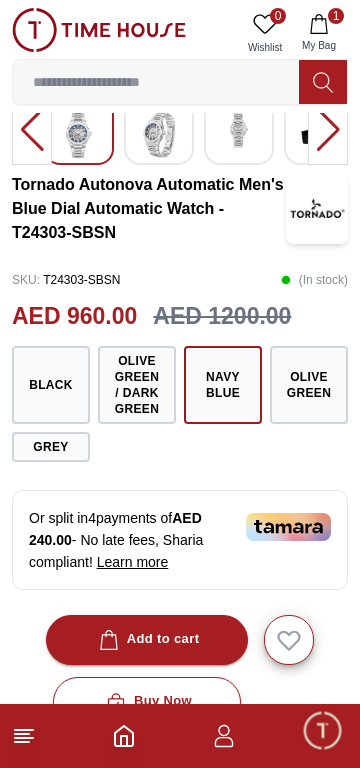click on "Black" at bounding box center [51, 385] 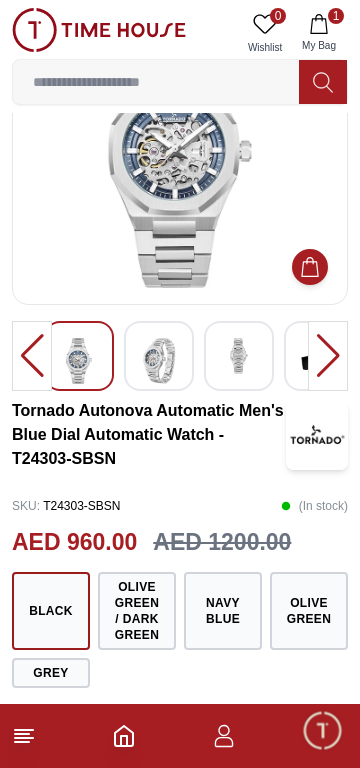 scroll, scrollTop: 0, scrollLeft: 0, axis: both 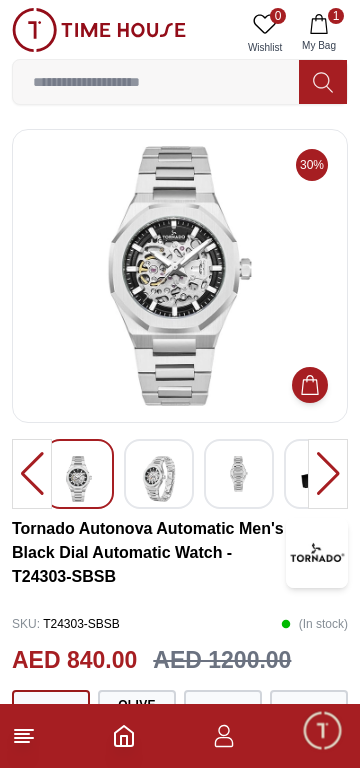 click on "Tornado Autonova Automatic Men's Black Dial Automatic Watch - T24303-SBSB" at bounding box center (180, 553) 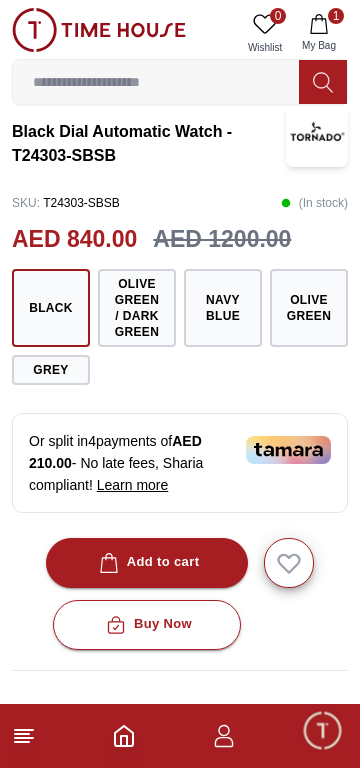 scroll, scrollTop: 424, scrollLeft: 0, axis: vertical 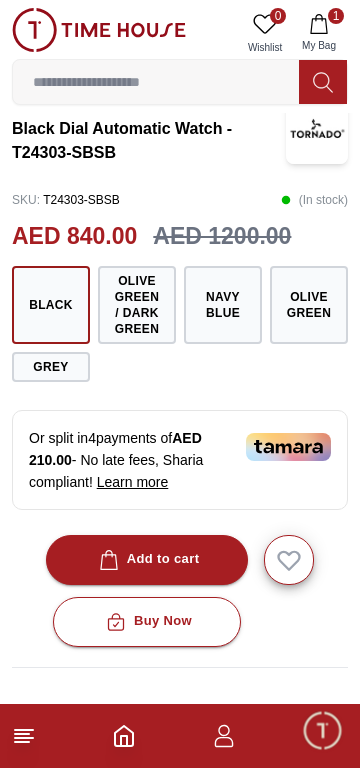 click on "Olive Green / Dark Green" at bounding box center (137, 305) 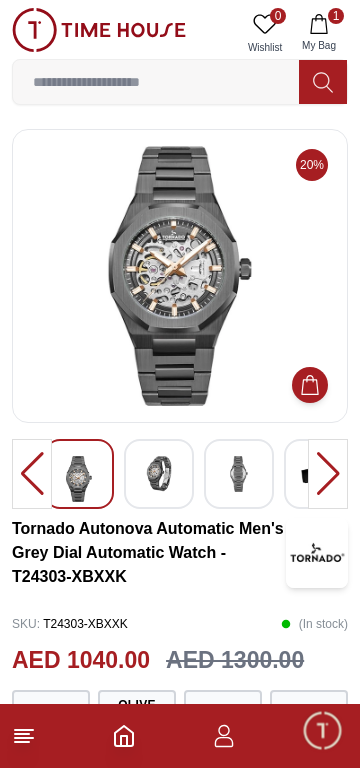 scroll, scrollTop: 0, scrollLeft: 0, axis: both 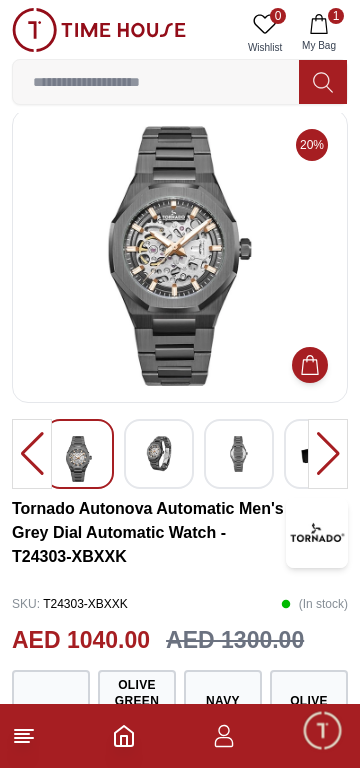 click at bounding box center [180, 256] 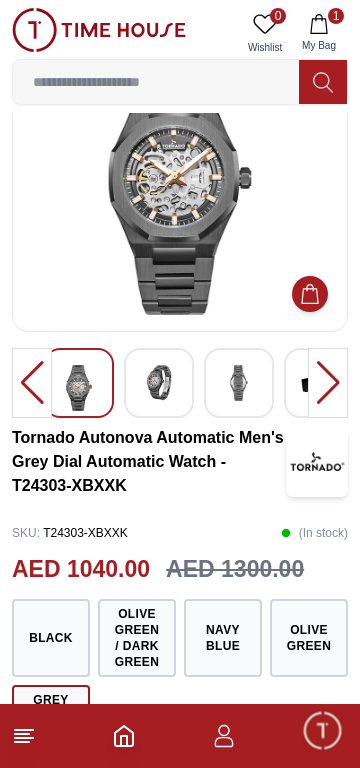 scroll, scrollTop: 0, scrollLeft: 0, axis: both 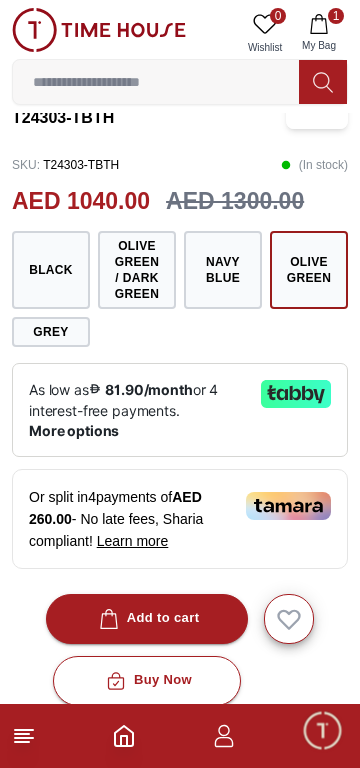 click on "My Bag" at bounding box center [319, 45] 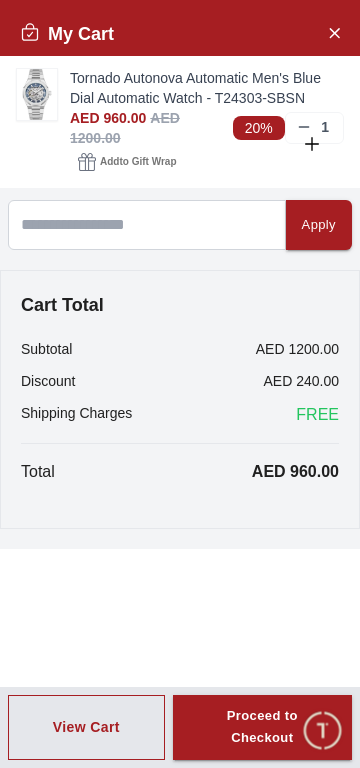 click at bounding box center (37, 94) 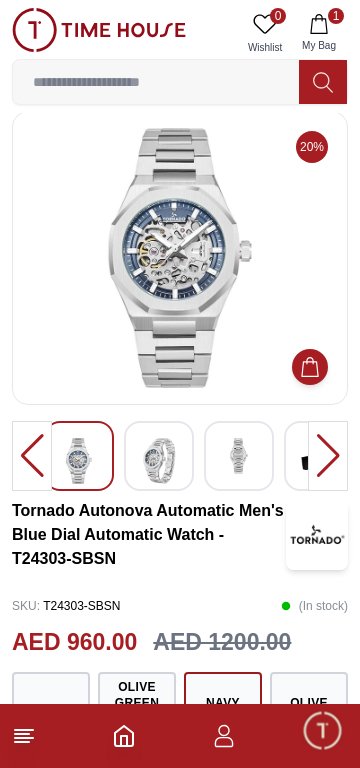 scroll, scrollTop: 20, scrollLeft: 0, axis: vertical 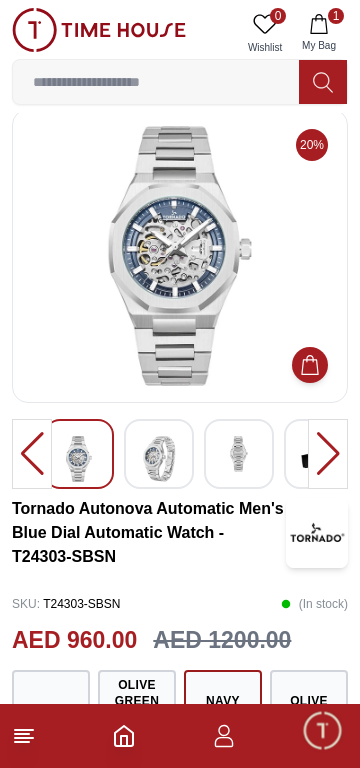click at bounding box center [159, 459] 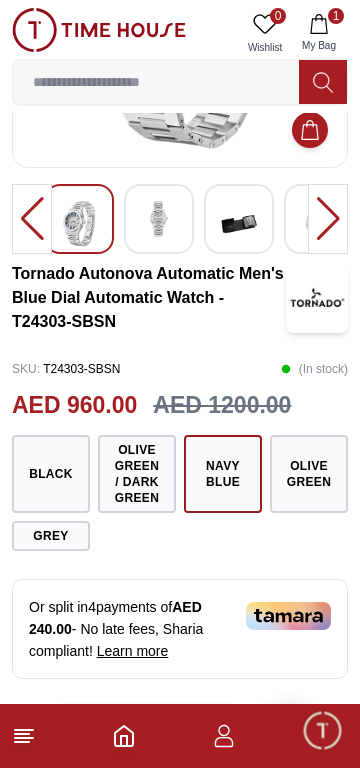 scroll, scrollTop: 260, scrollLeft: 0, axis: vertical 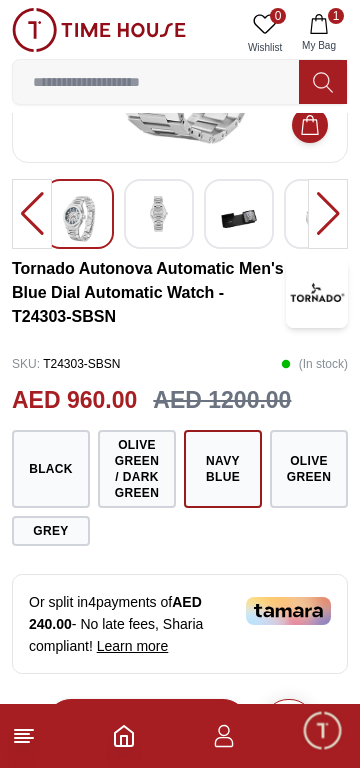 click on "Black" at bounding box center (51, 469) 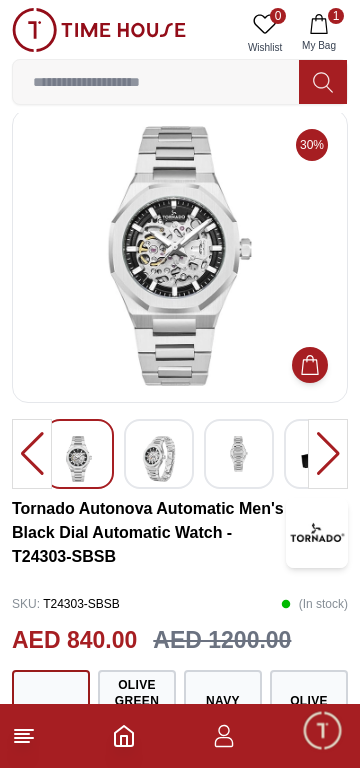 scroll, scrollTop: 22, scrollLeft: 0, axis: vertical 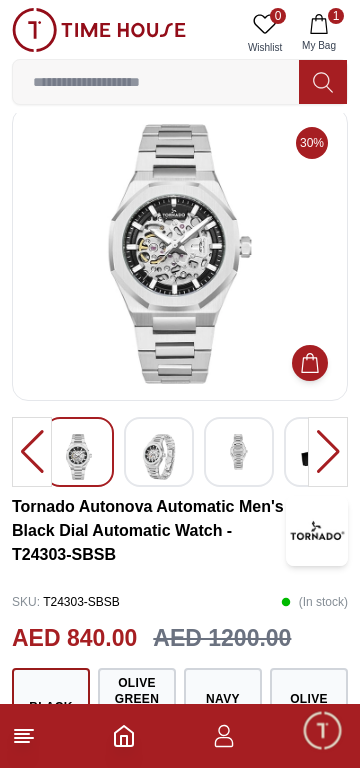 click at bounding box center [180, 254] 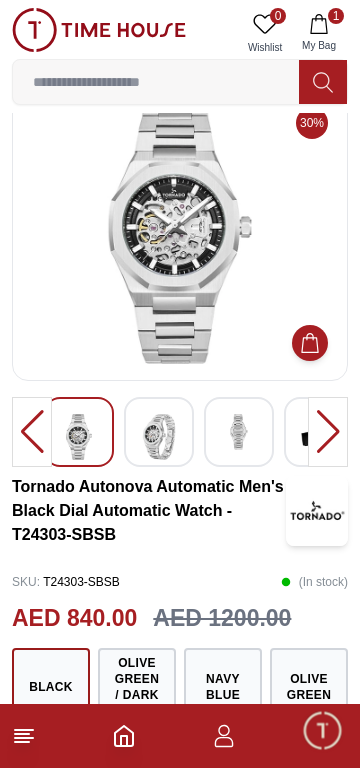 scroll, scrollTop: 44, scrollLeft: 0, axis: vertical 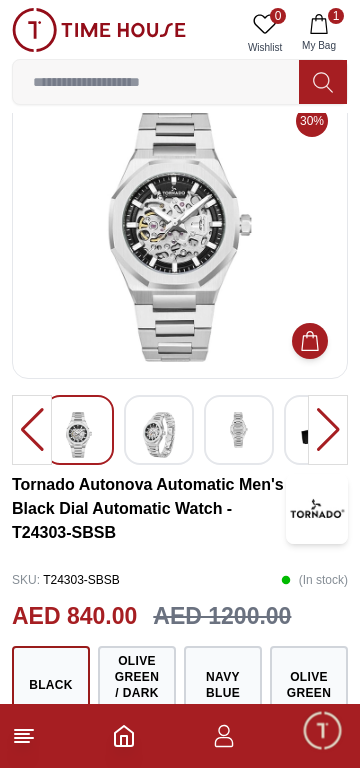 click at bounding box center (159, 435) 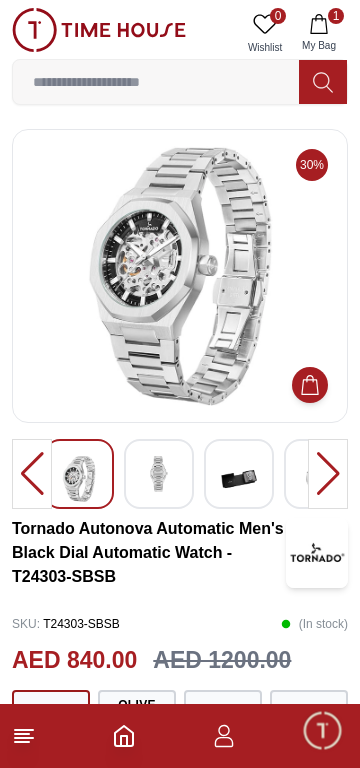 scroll, scrollTop: 0, scrollLeft: 0, axis: both 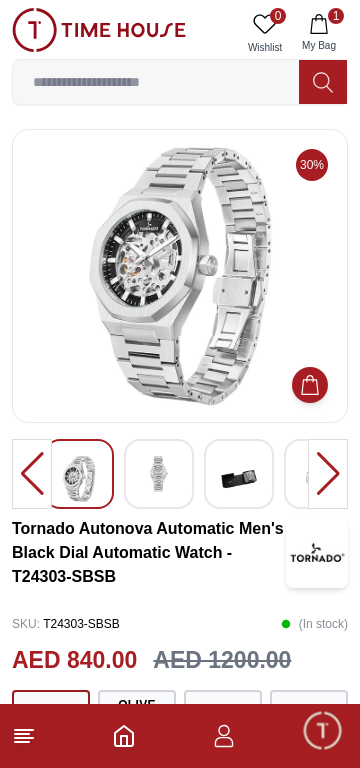 click at bounding box center [79, 479] 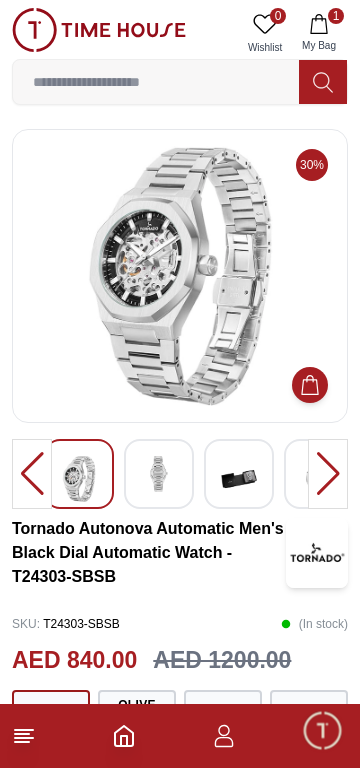 click at bounding box center [328, 474] 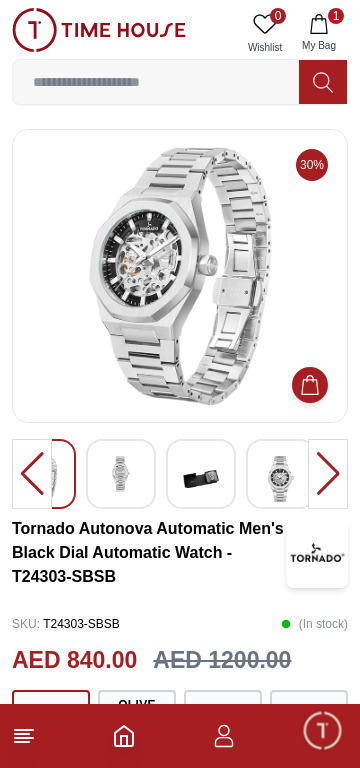 click at bounding box center (281, 479) 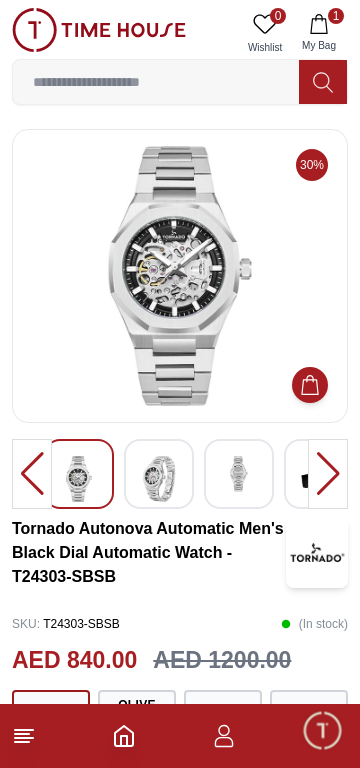 scroll, scrollTop: 0, scrollLeft: 0, axis: both 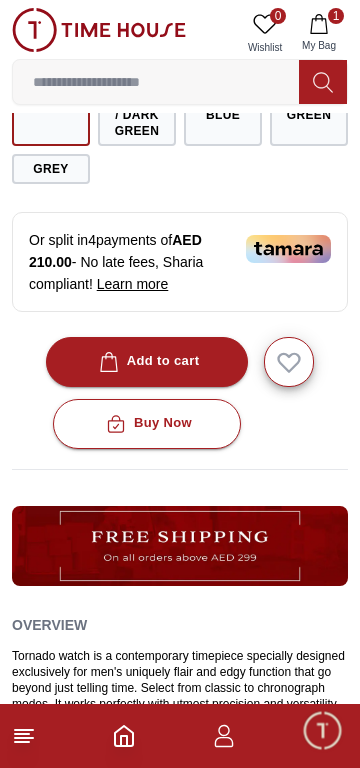 click on "Add to cart" at bounding box center (147, 362) 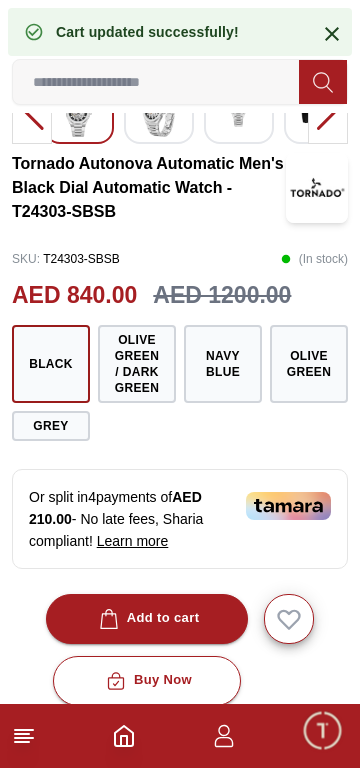 scroll, scrollTop: 0, scrollLeft: 0, axis: both 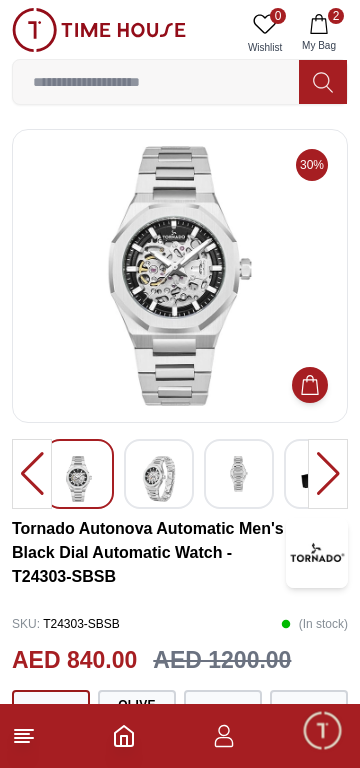 click 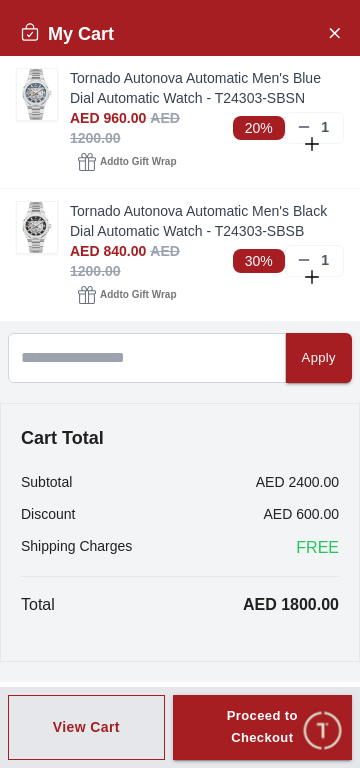 click at bounding box center (37, 227) 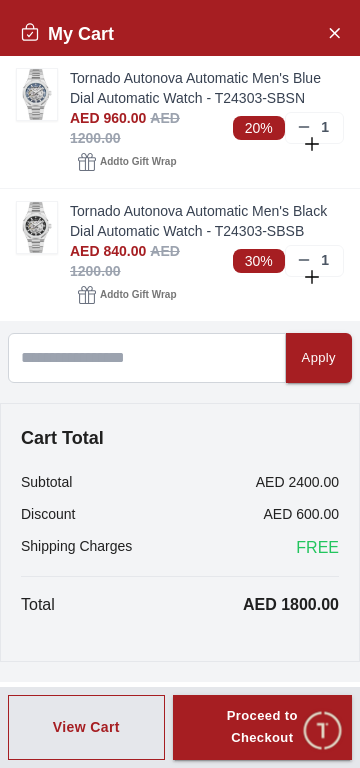 click at bounding box center [37, 227] 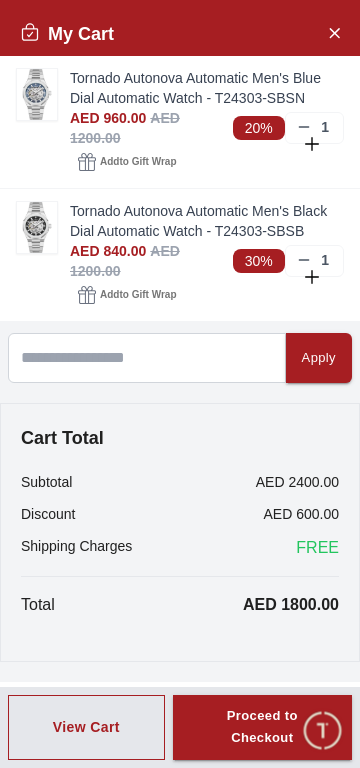 click at bounding box center (37, 227) 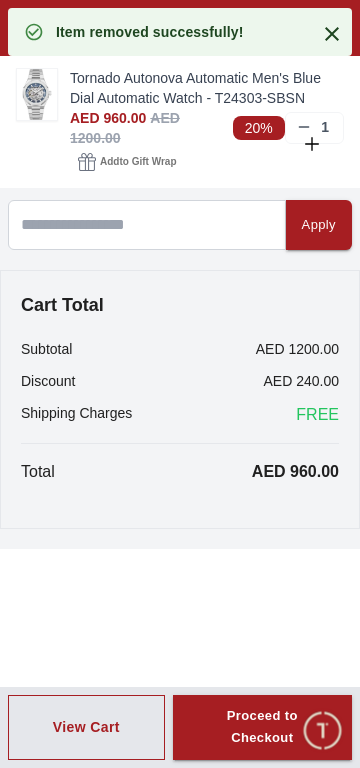 click at bounding box center (37, 94) 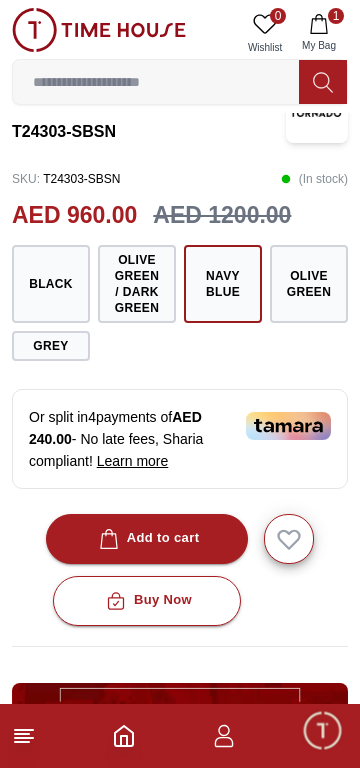 scroll, scrollTop: 450, scrollLeft: 0, axis: vertical 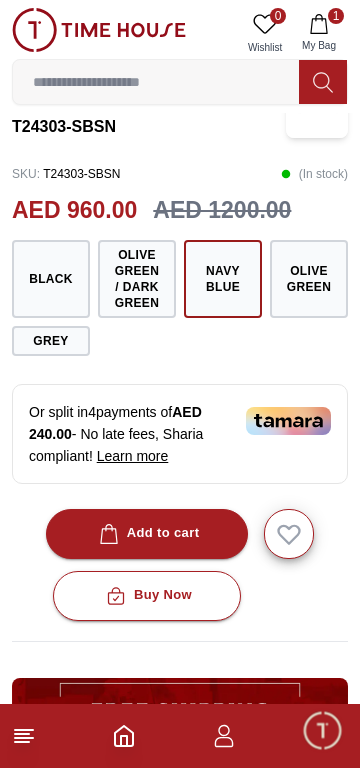 click on "Grey" at bounding box center (51, 341) 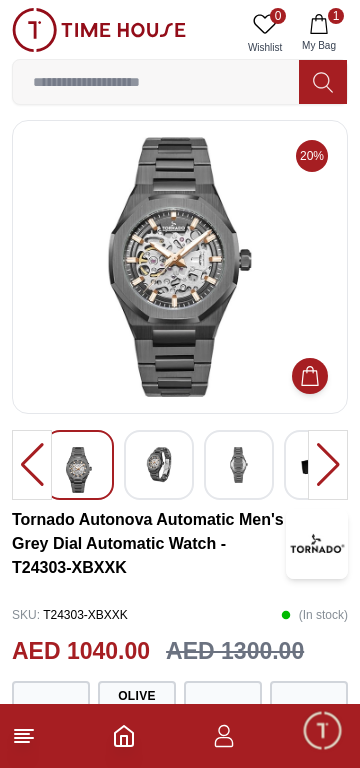 scroll, scrollTop: 0, scrollLeft: 0, axis: both 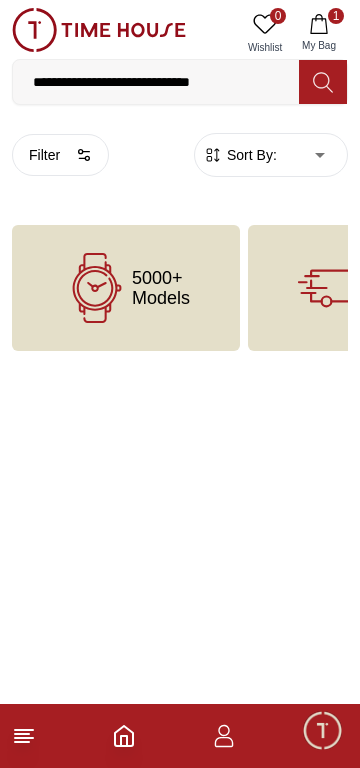 click on "**********" at bounding box center (156, 82) 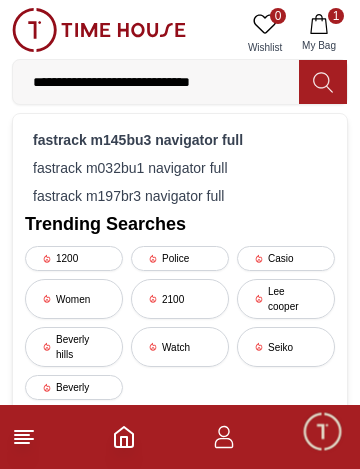 click on "fastrack m197br3 navigator full" at bounding box center (180, 196) 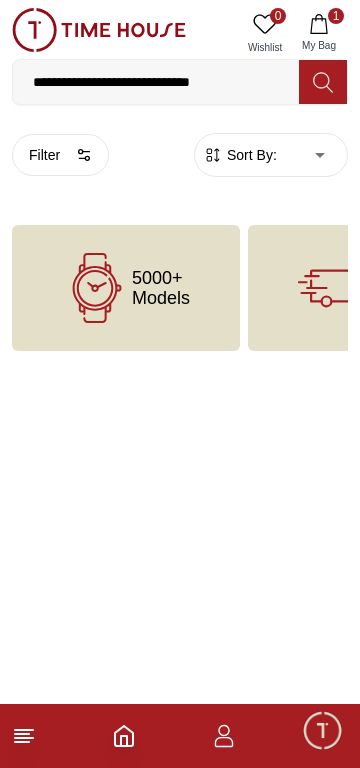 click on "**********" at bounding box center [156, 82] 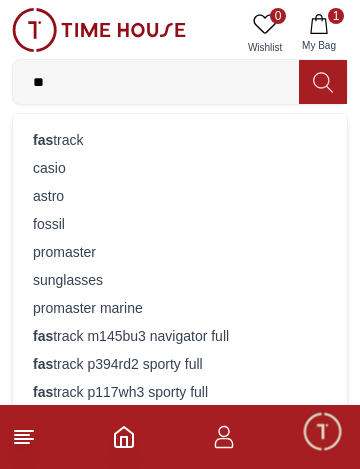 type on "*" 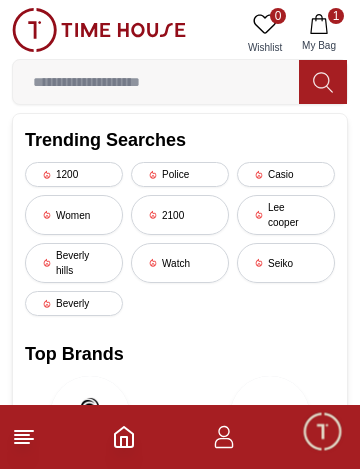 type 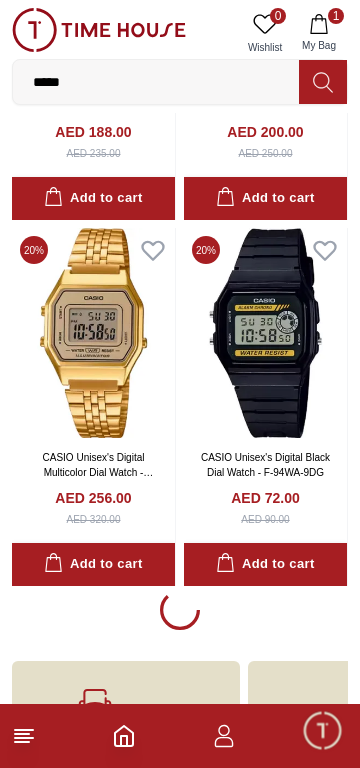 scroll, scrollTop: 3268, scrollLeft: 0, axis: vertical 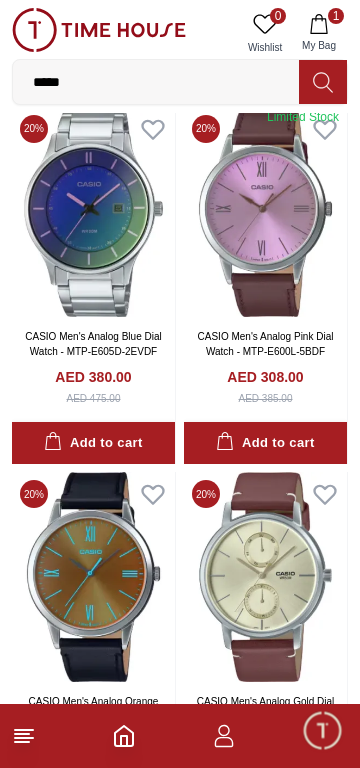 click at bounding box center [93, -154] 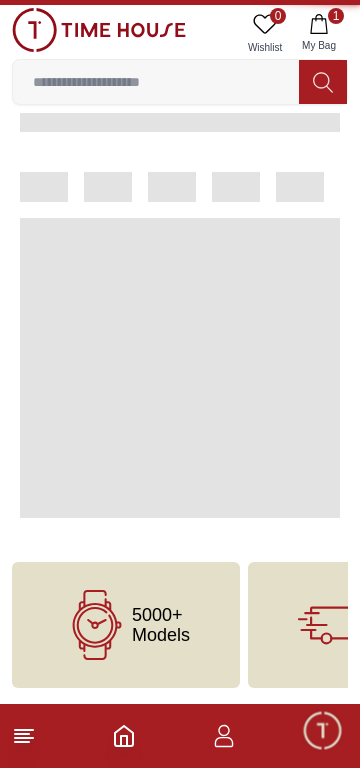 scroll, scrollTop: 0, scrollLeft: 0, axis: both 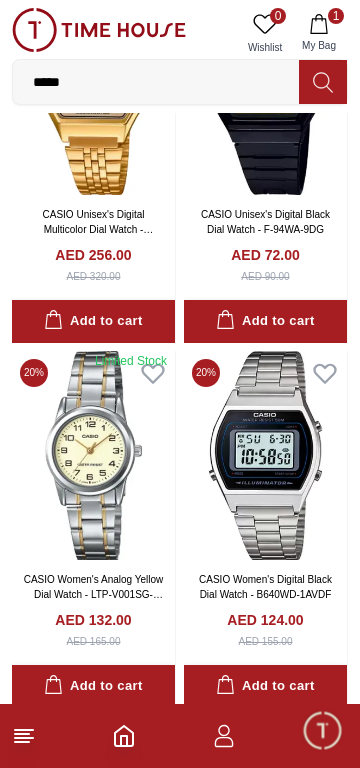 click on "*****" at bounding box center [156, 82] 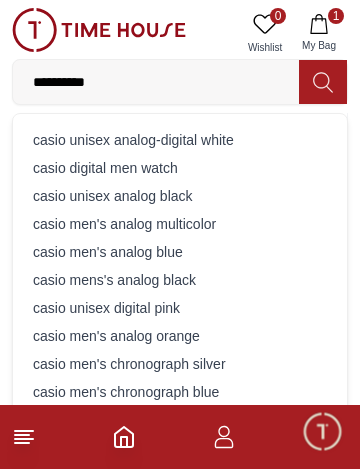 type on "**********" 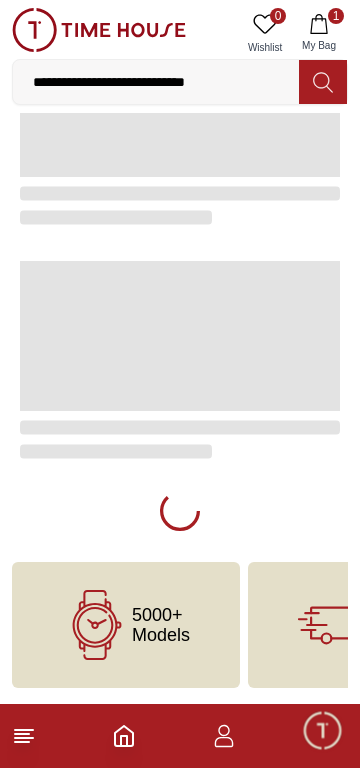 scroll, scrollTop: 0, scrollLeft: 0, axis: both 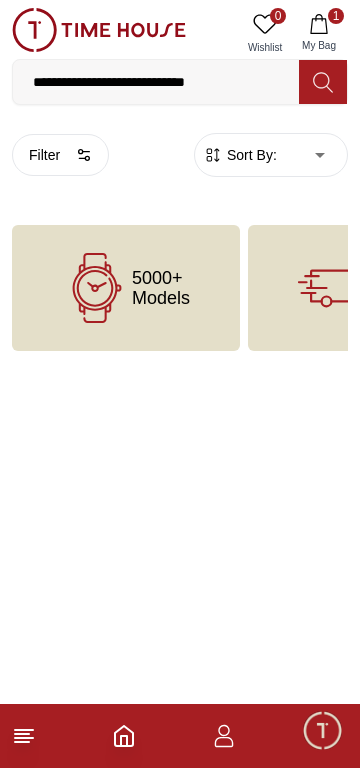 click on "**********" at bounding box center [156, 82] 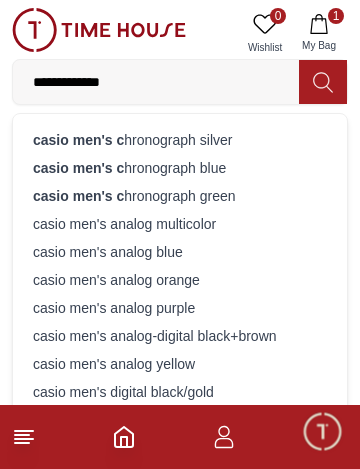 type on "**********" 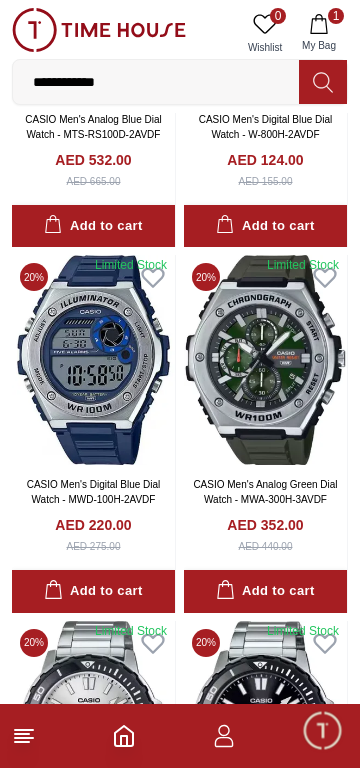 scroll, scrollTop: 1046, scrollLeft: 0, axis: vertical 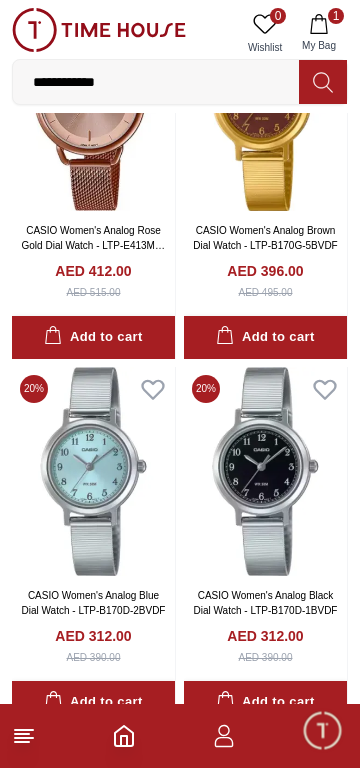 click on "**********" at bounding box center (156, 82) 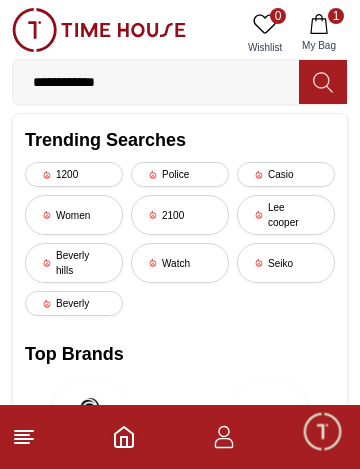type on "**********" 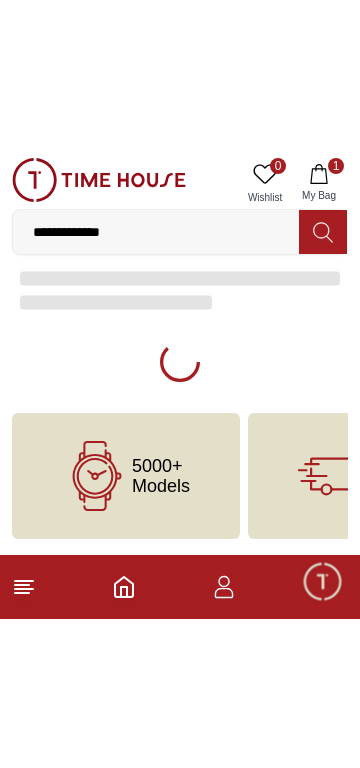scroll, scrollTop: 0, scrollLeft: 0, axis: both 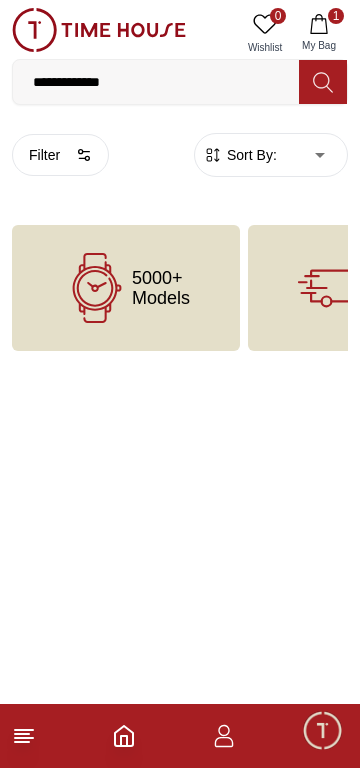 click on "**********" at bounding box center (156, 82) 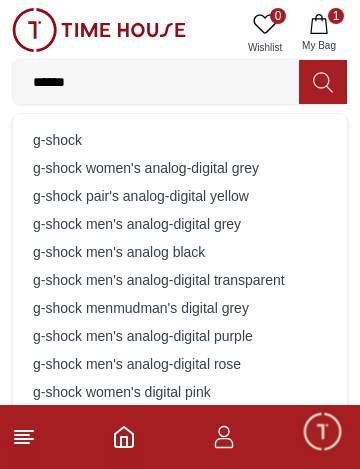 type on "******" 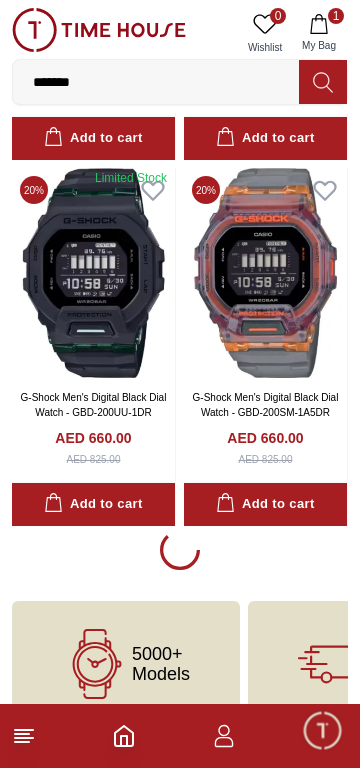 scroll, scrollTop: 3500, scrollLeft: 0, axis: vertical 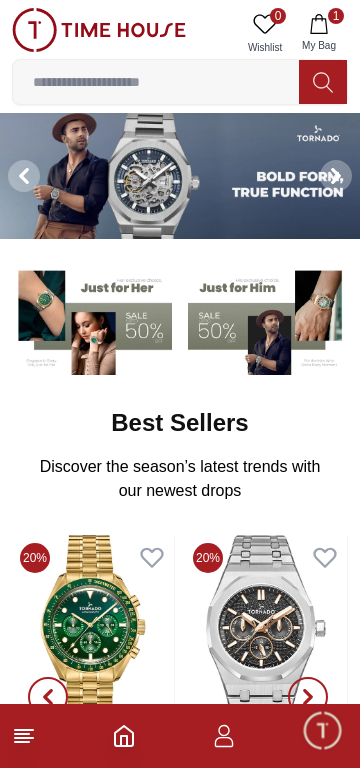 click at bounding box center [156, 82] 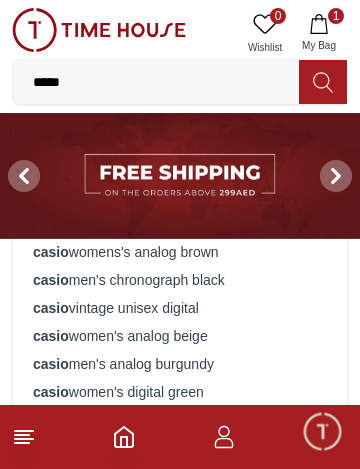 type on "*****" 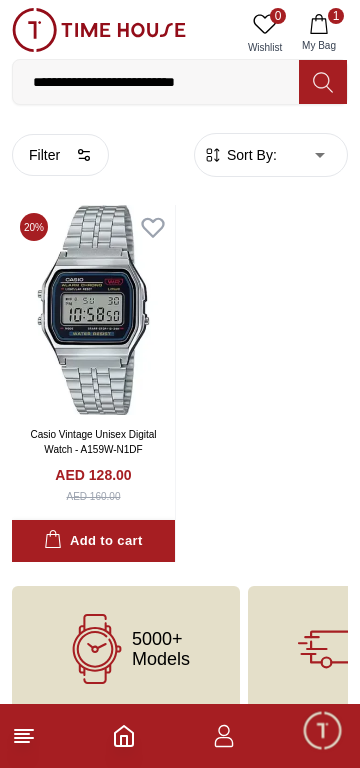 click on "**********" at bounding box center [156, 82] 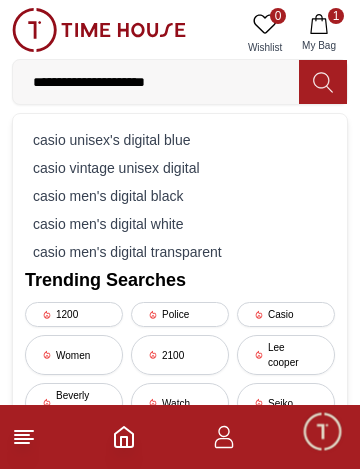 type on "**********" 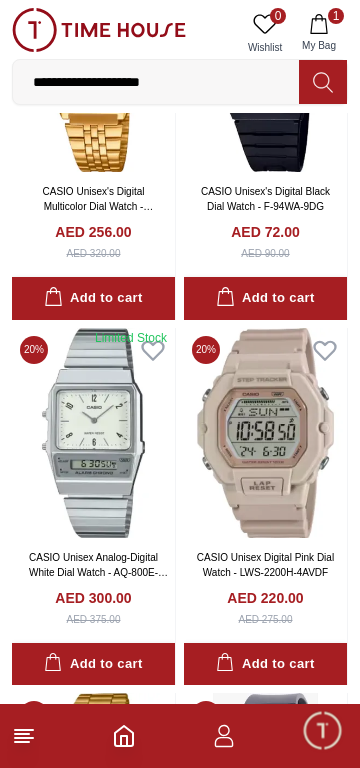 scroll, scrollTop: 1339, scrollLeft: 0, axis: vertical 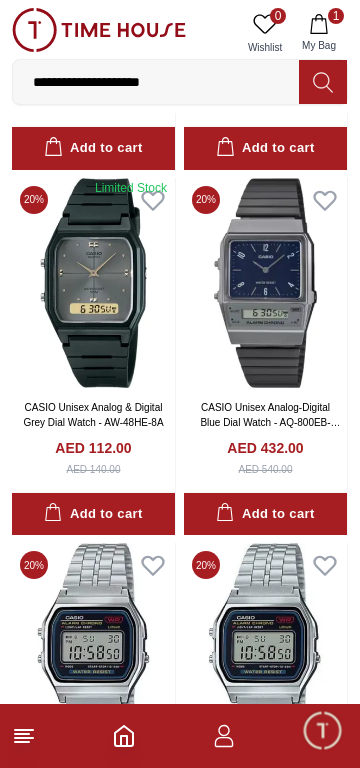 click at bounding box center [265, 283] 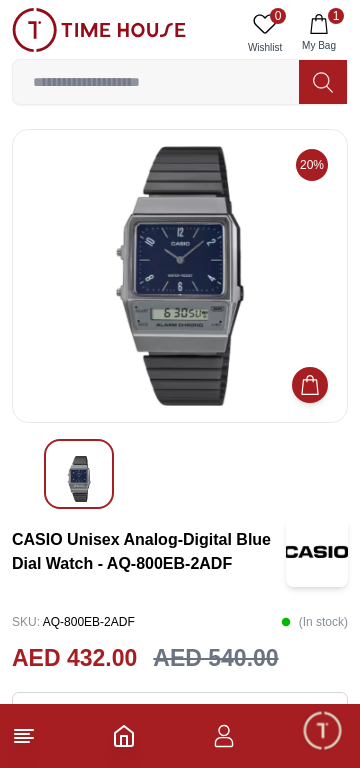 scroll, scrollTop: 1, scrollLeft: 0, axis: vertical 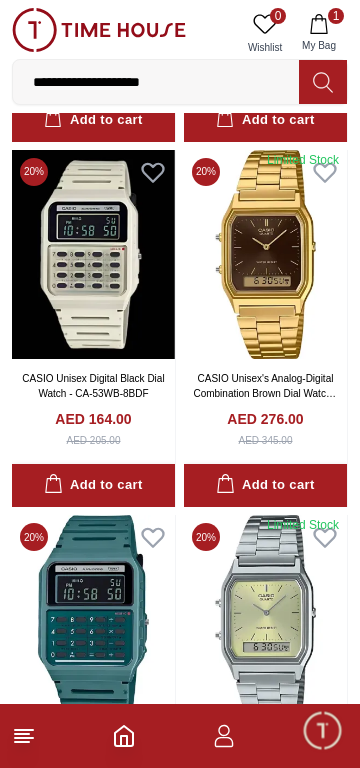 click on "**********" at bounding box center (156, 82) 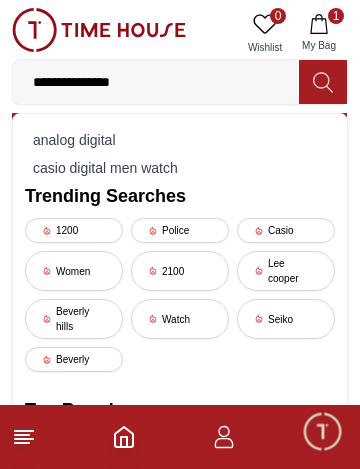 click on "**********" at bounding box center [156, 82] 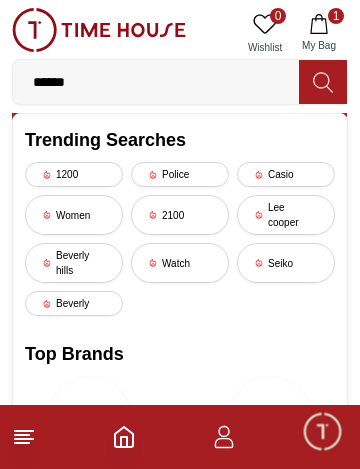 type on "*****" 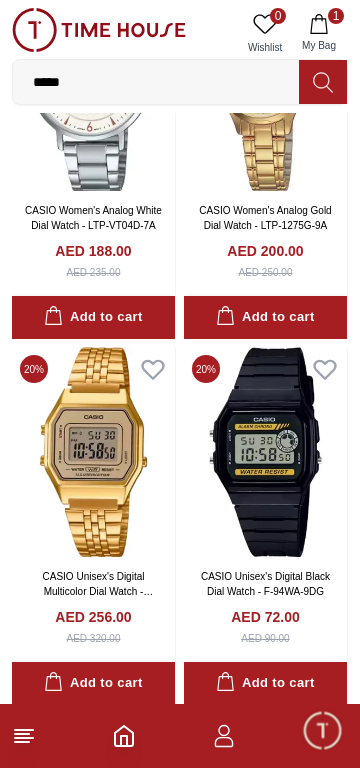 scroll, scrollTop: 3500, scrollLeft: 0, axis: vertical 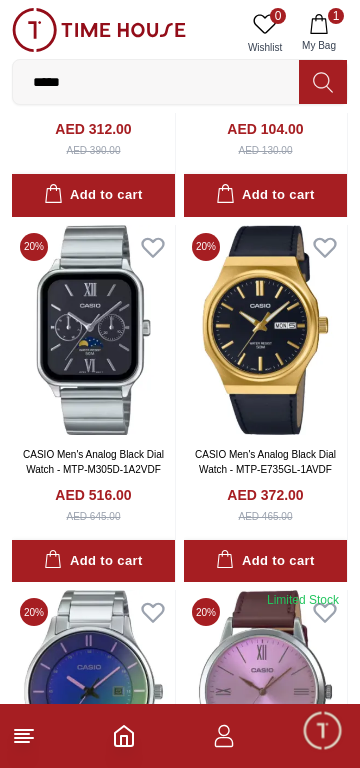 click at bounding box center [93, 330] 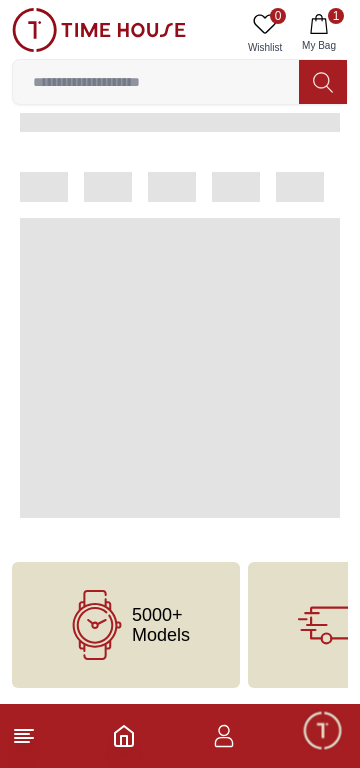 scroll, scrollTop: 0, scrollLeft: 0, axis: both 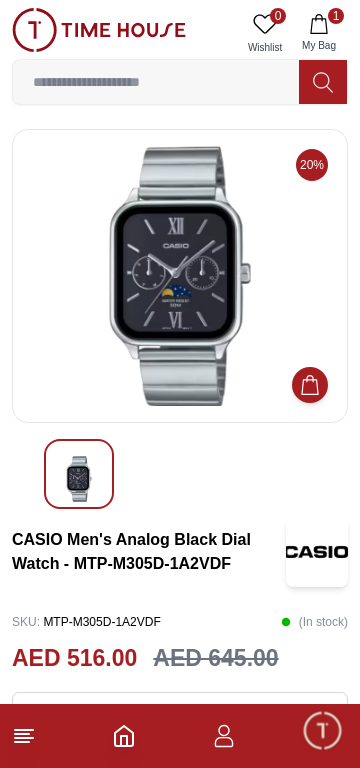 click at bounding box center [180, 276] 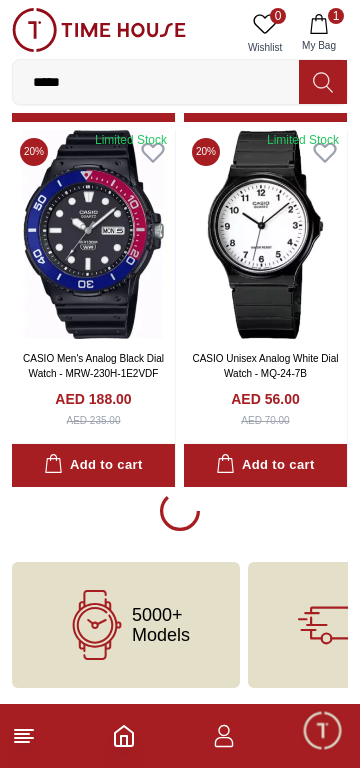 scroll, scrollTop: 11072, scrollLeft: 0, axis: vertical 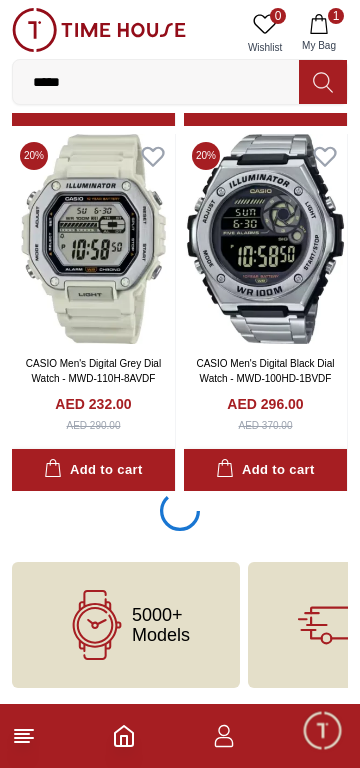 click on "*****" at bounding box center [156, 82] 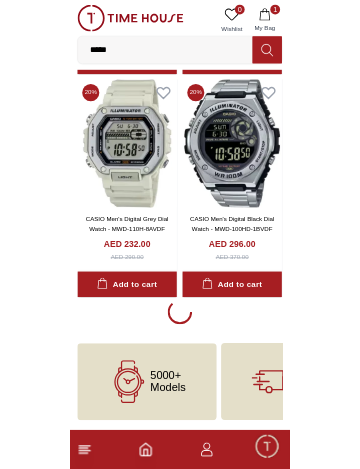 scroll, scrollTop: 18641, scrollLeft: 0, axis: vertical 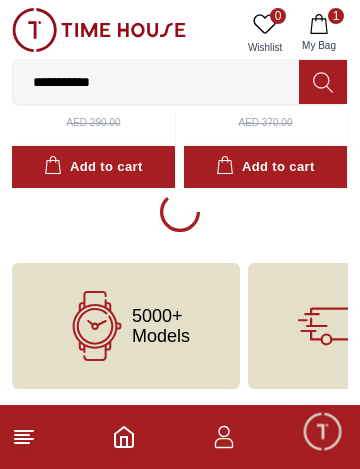 type on "**********" 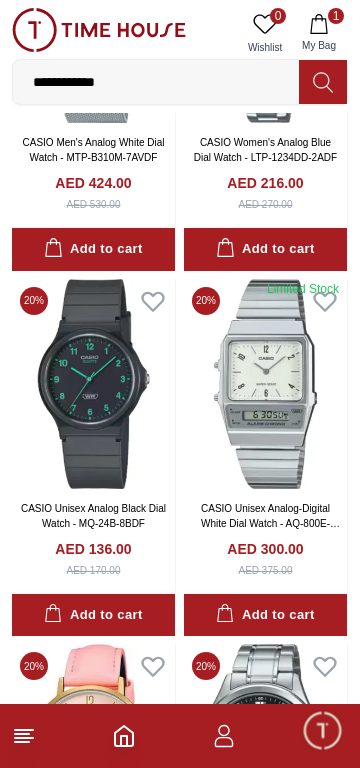 scroll, scrollTop: 2125, scrollLeft: 0, axis: vertical 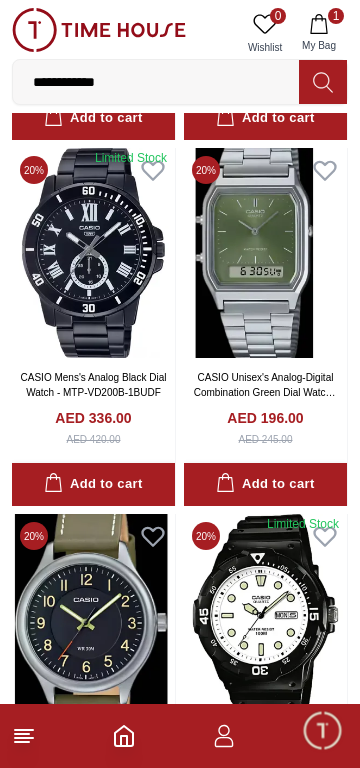click at bounding box center [265, 253] 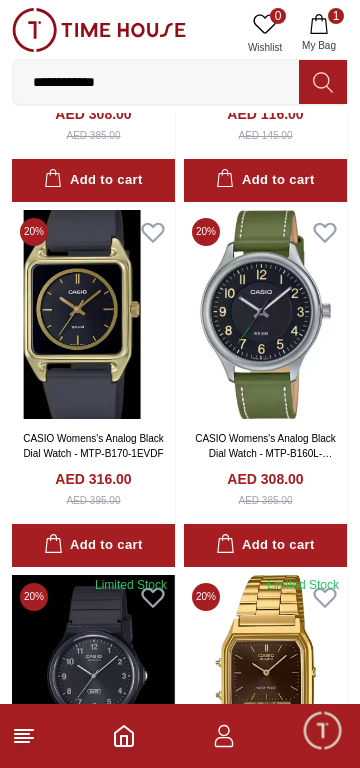 scroll, scrollTop: 6210, scrollLeft: 0, axis: vertical 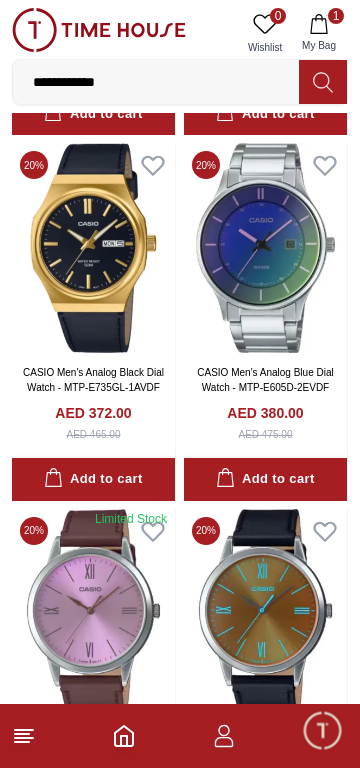click at bounding box center (265, -117) 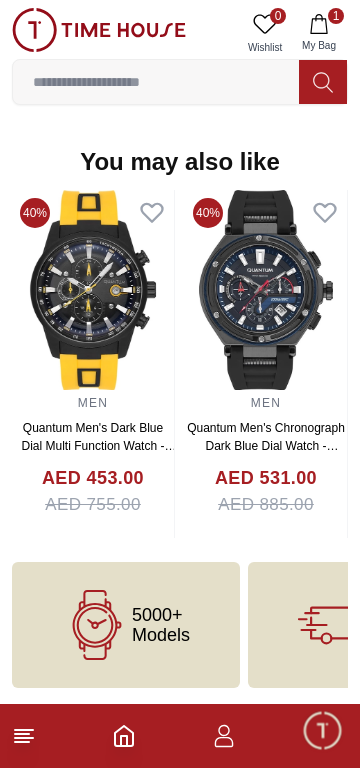 scroll, scrollTop: 0, scrollLeft: 0, axis: both 